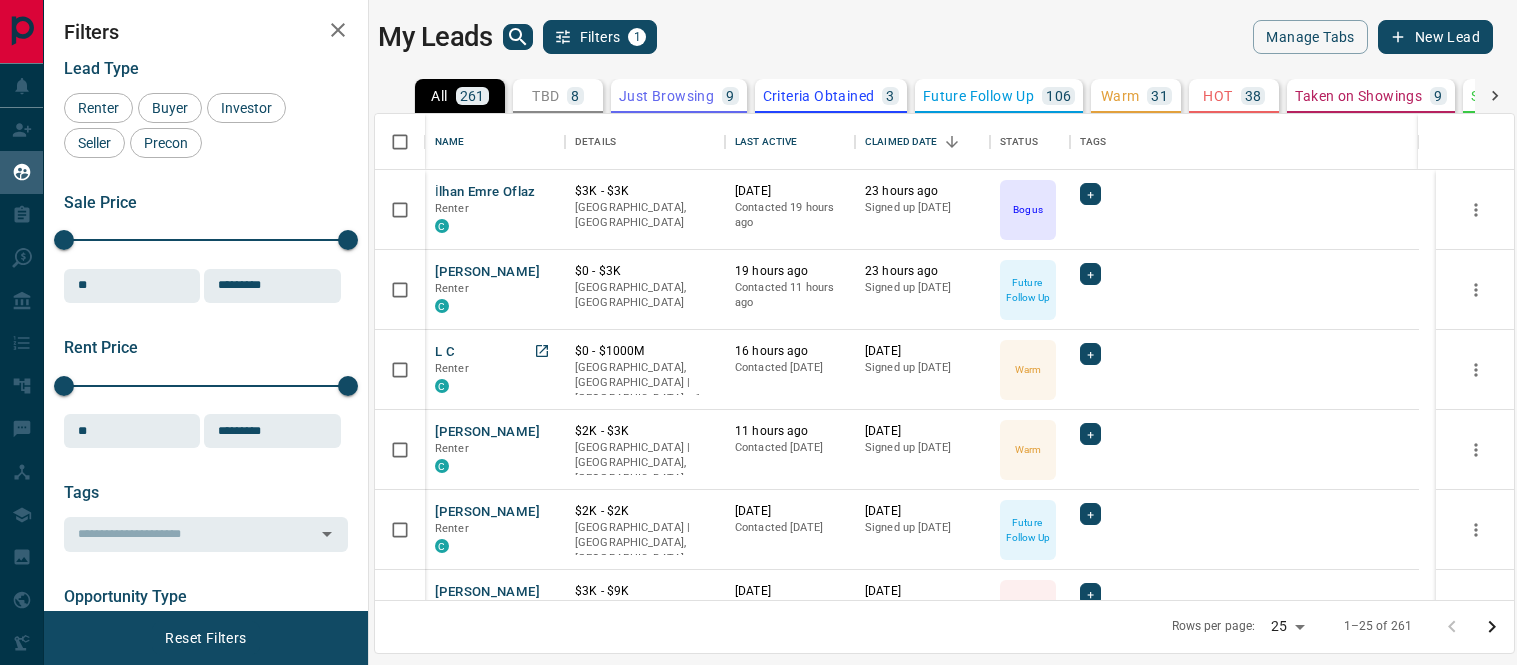 scroll, scrollTop: 0, scrollLeft: 0, axis: both 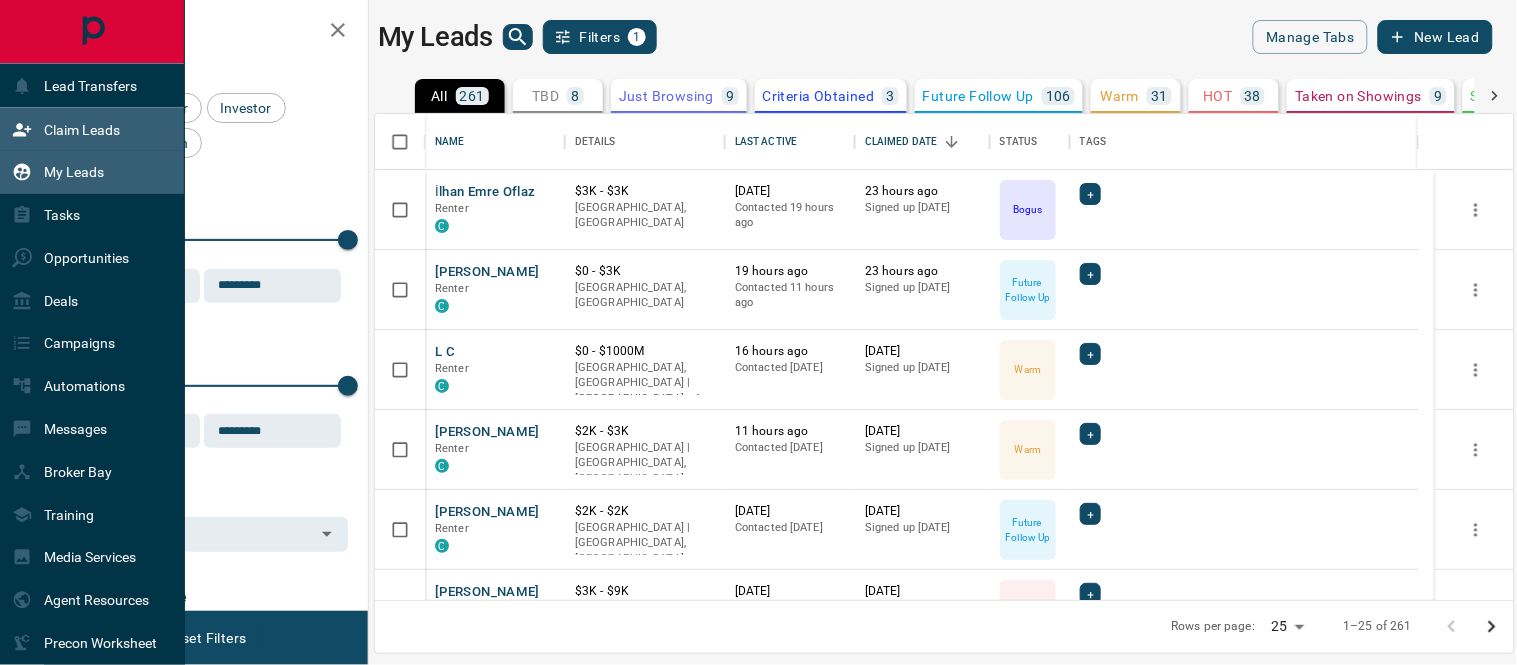 click on "Claim Leads" at bounding box center [82, 130] 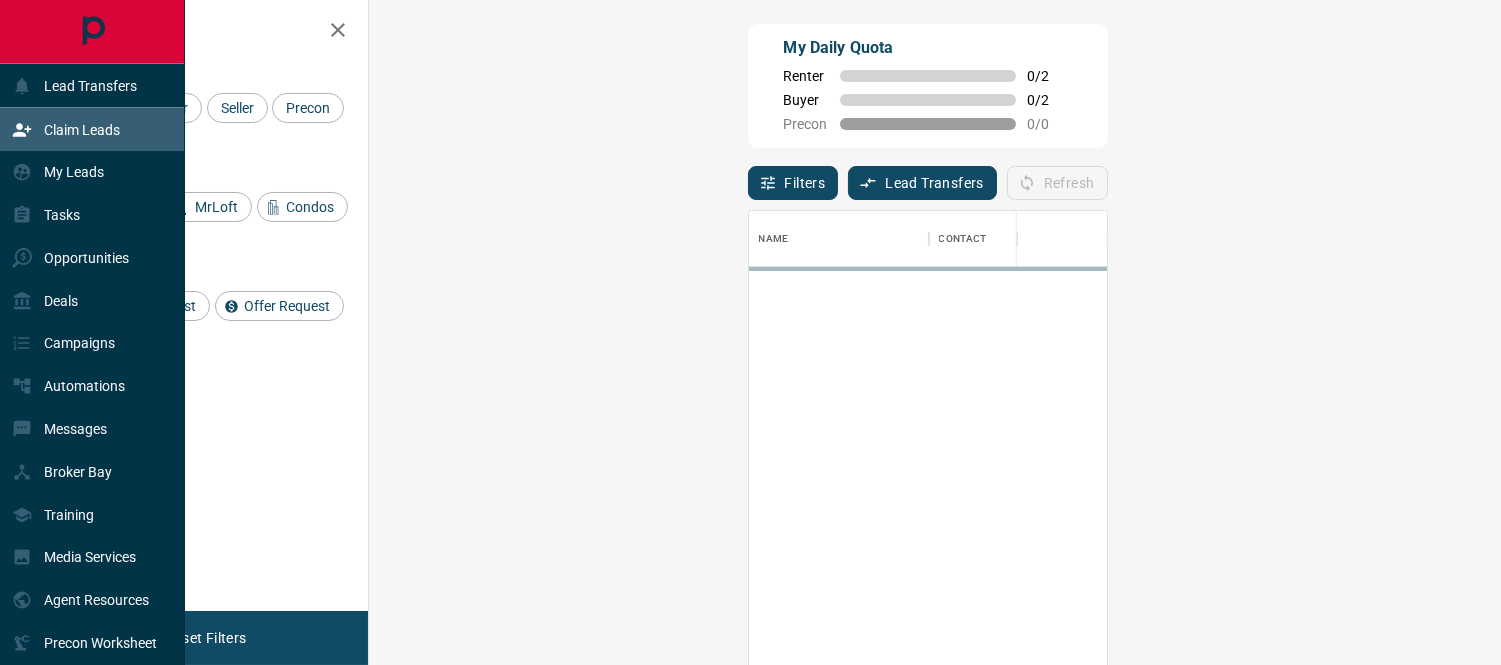 scroll, scrollTop: 17, scrollLeft: 17, axis: both 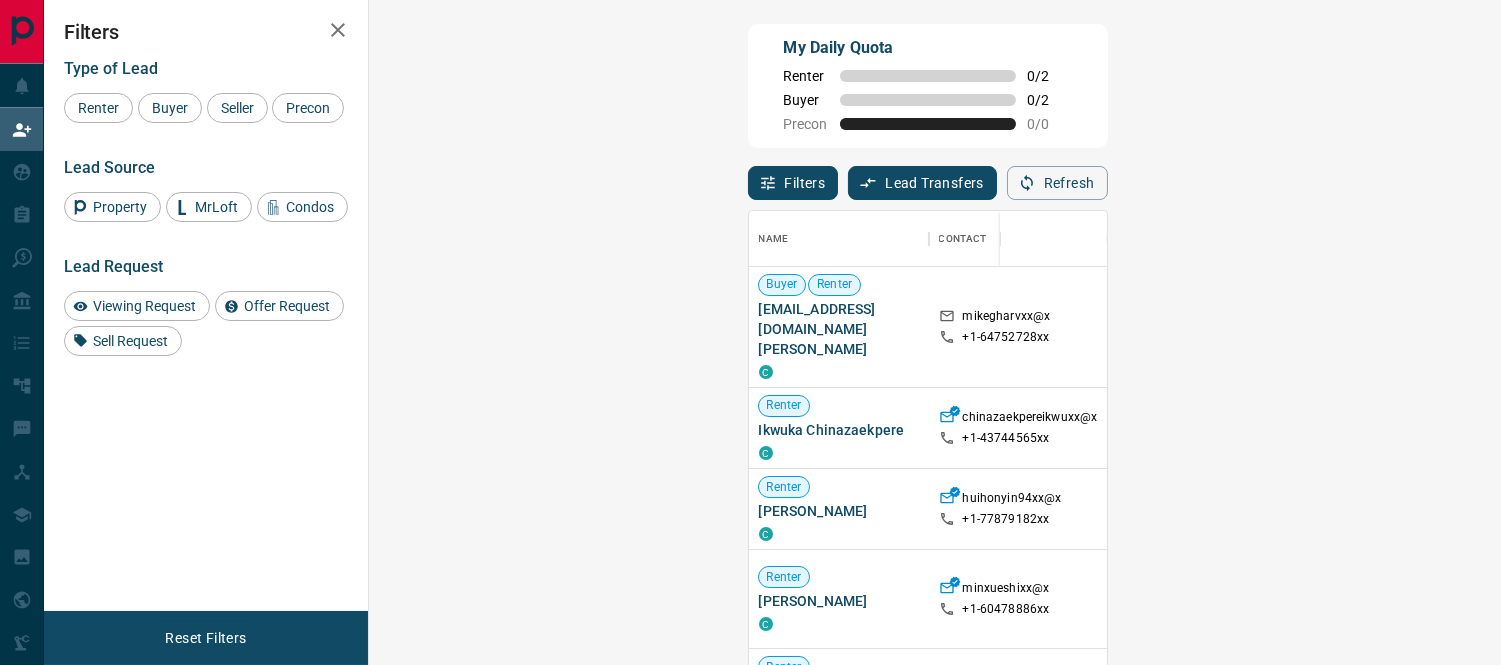 click on "Claim" at bounding box center [1793, 317] 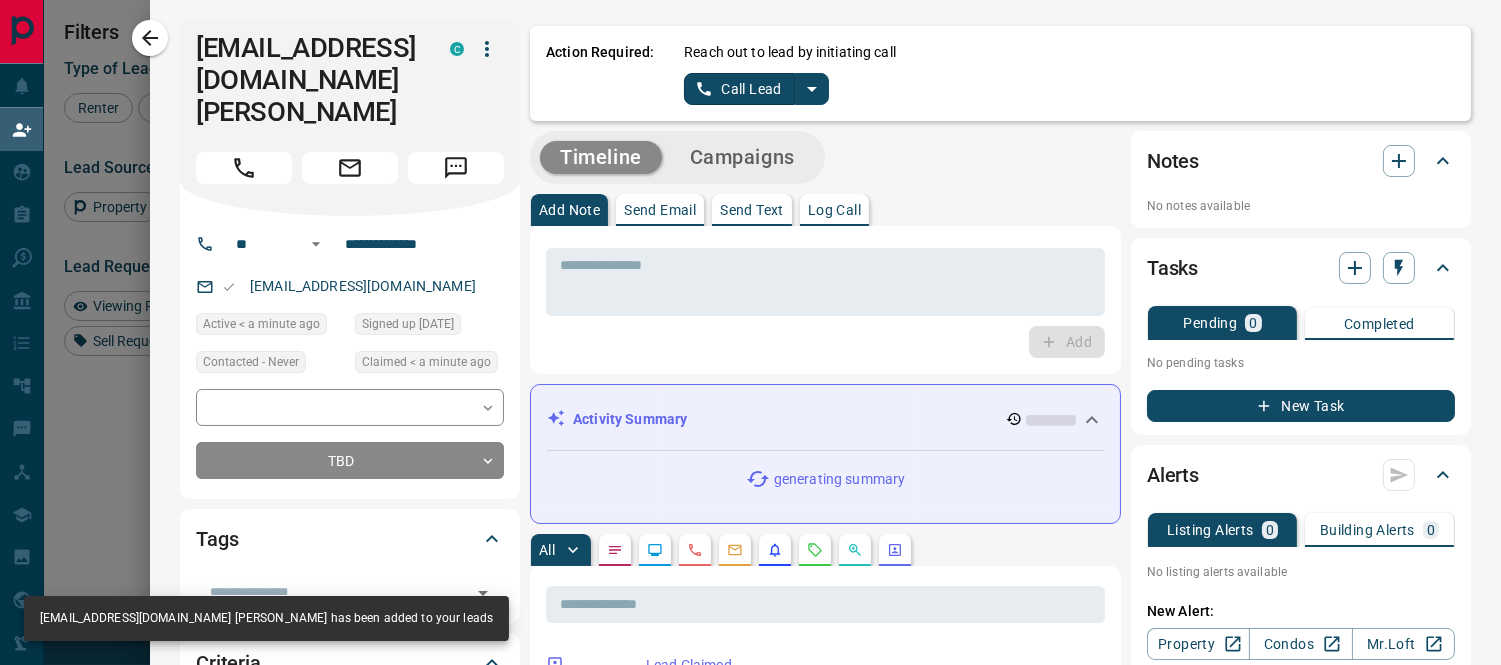 click 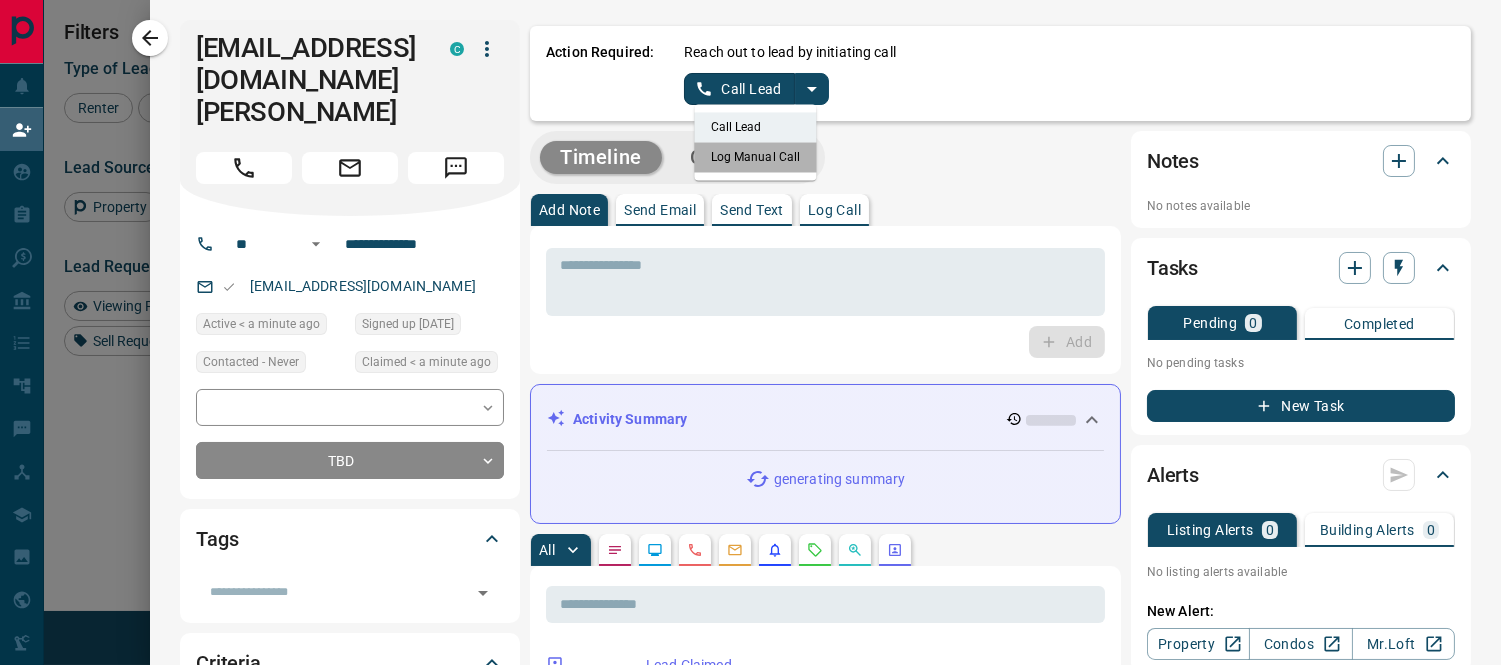 click on "Log Manual Call" at bounding box center [756, 157] 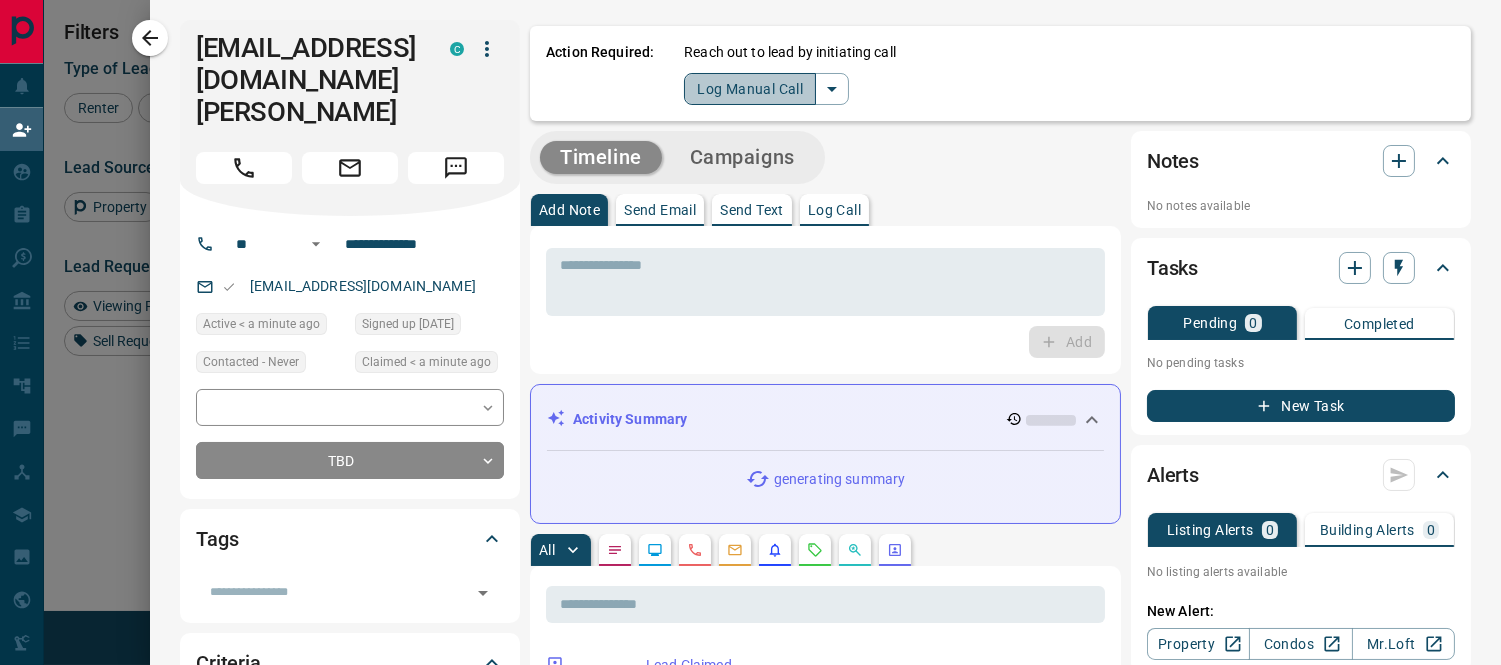 click on "Log Manual Call" at bounding box center [750, 89] 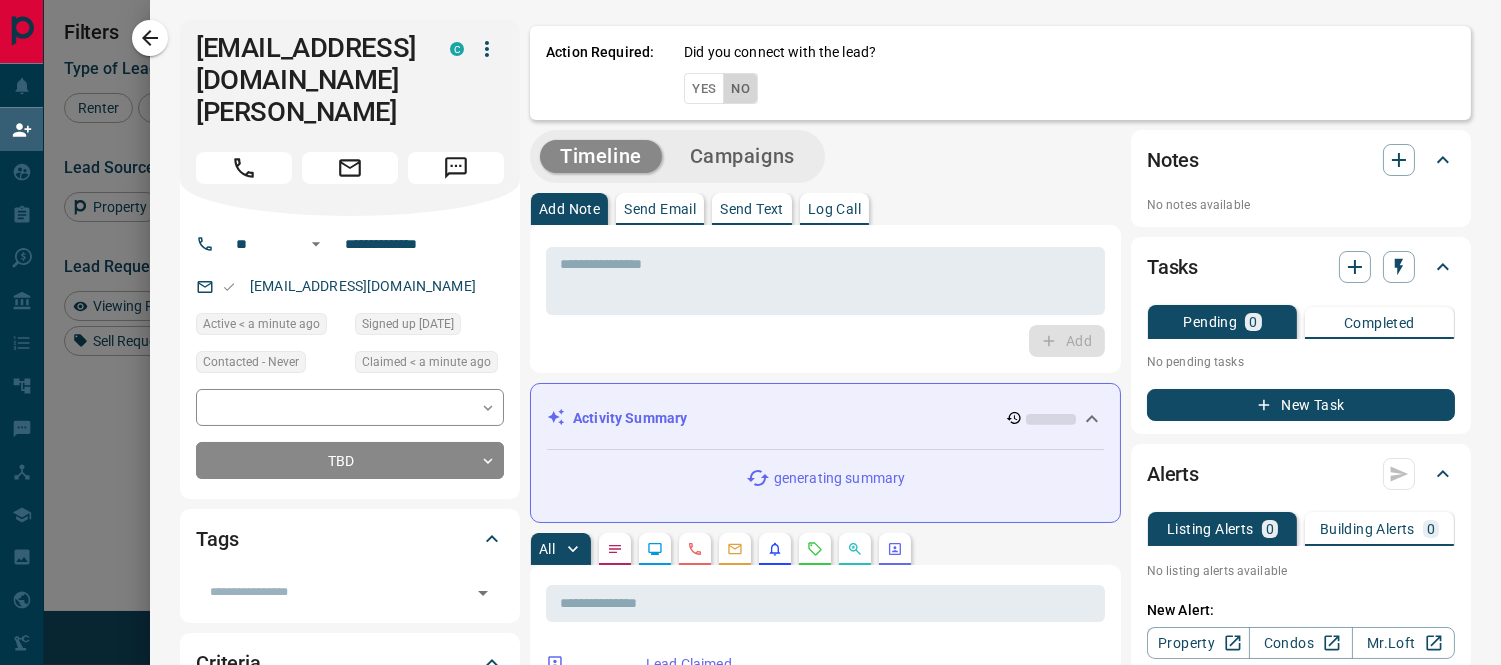 click on "No" at bounding box center (740, 88) 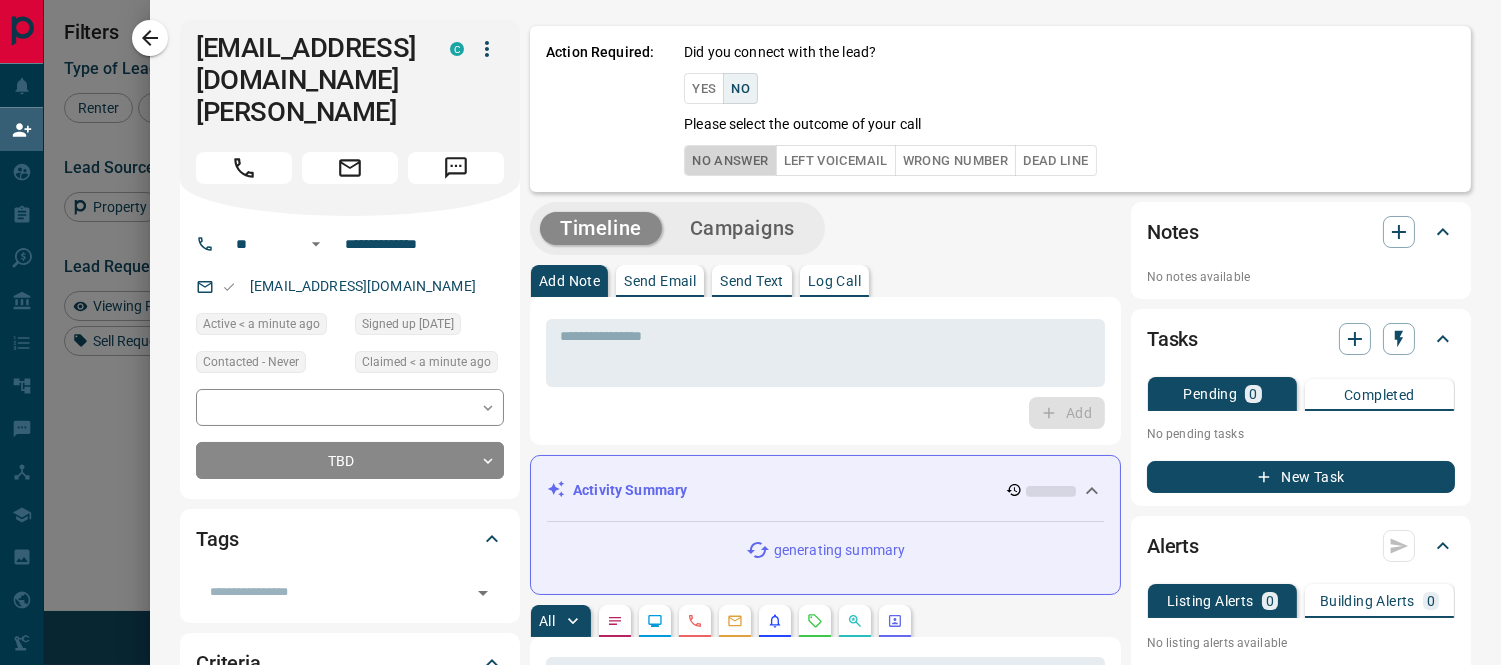 click on "No Answer" at bounding box center [730, 160] 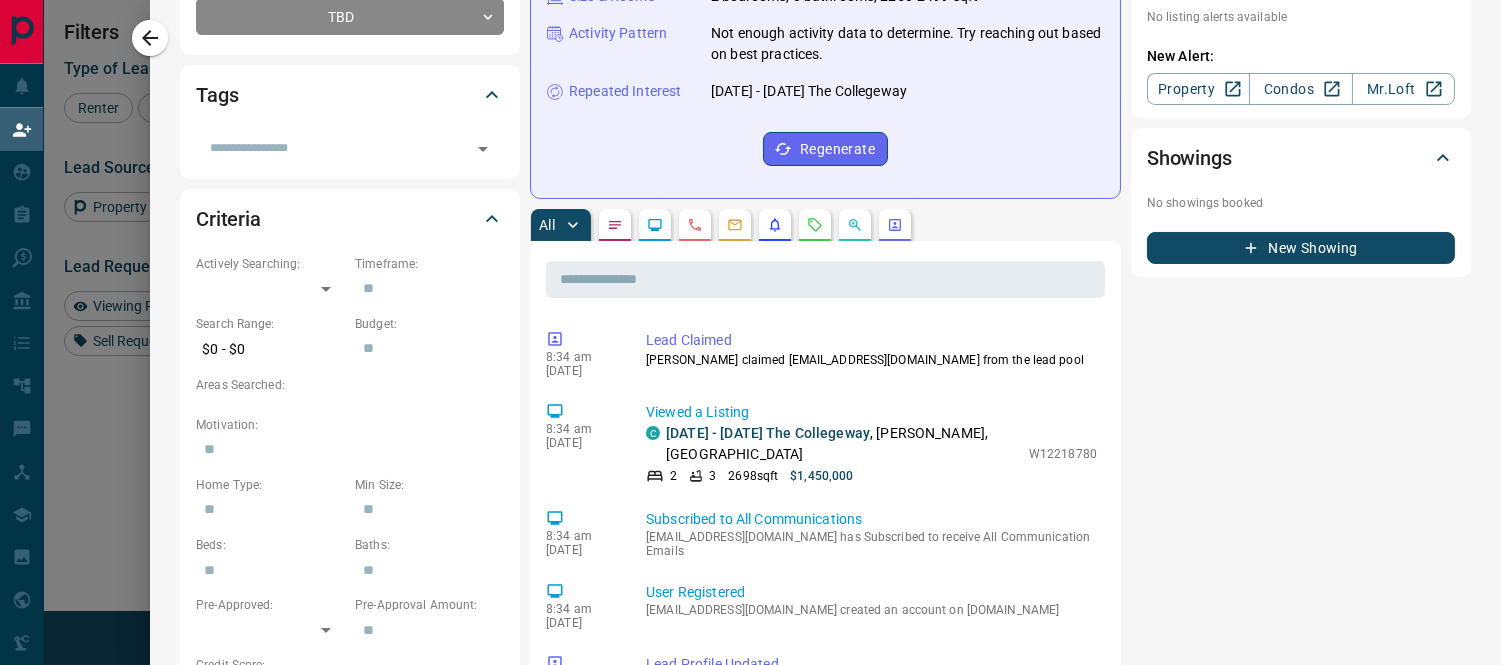 scroll, scrollTop: 0, scrollLeft: 0, axis: both 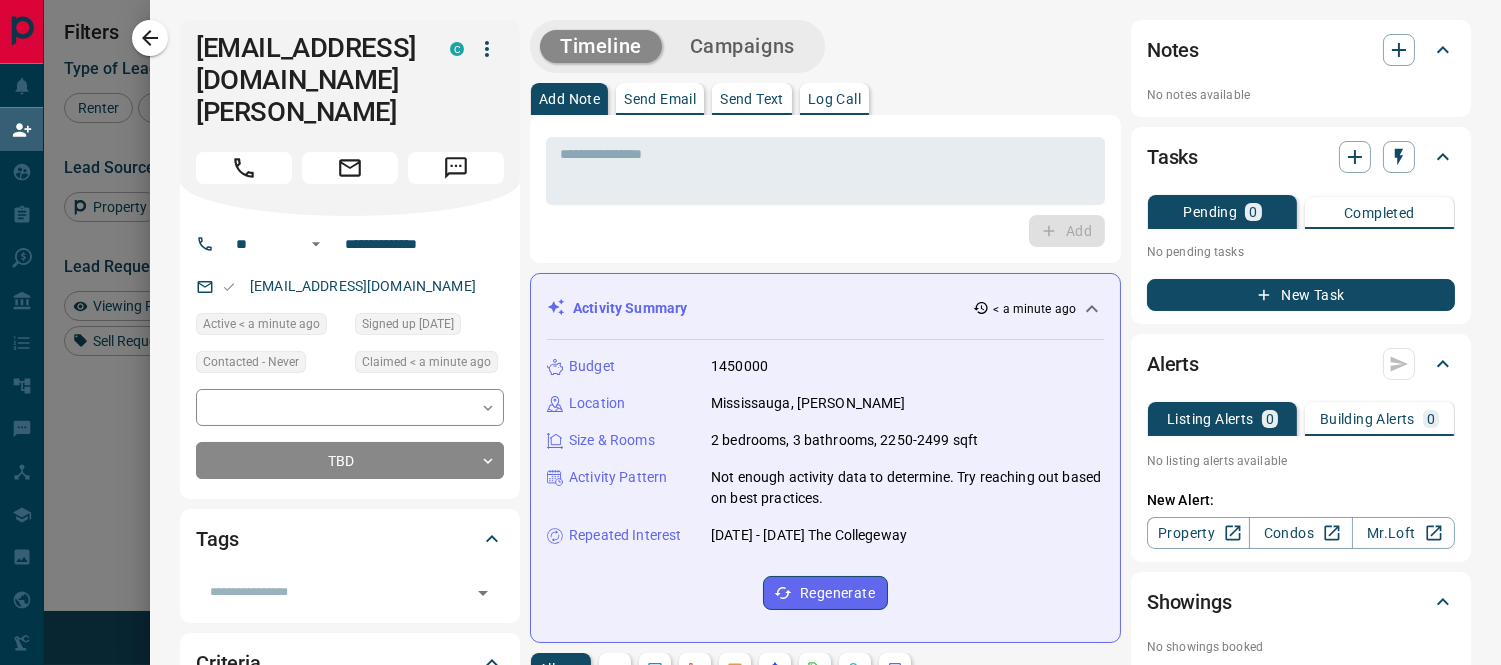 click on "Timeline Campaigns" at bounding box center [825, 46] 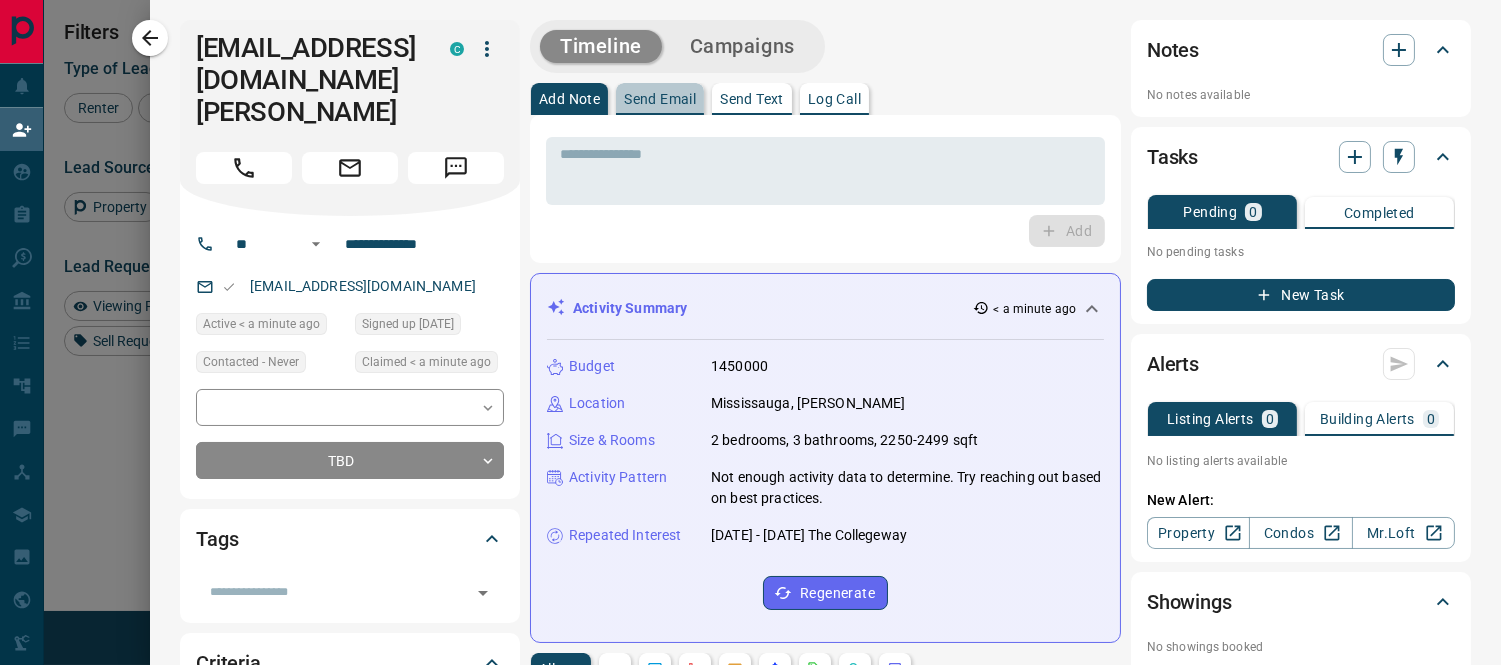click on "Send Email" at bounding box center [660, 99] 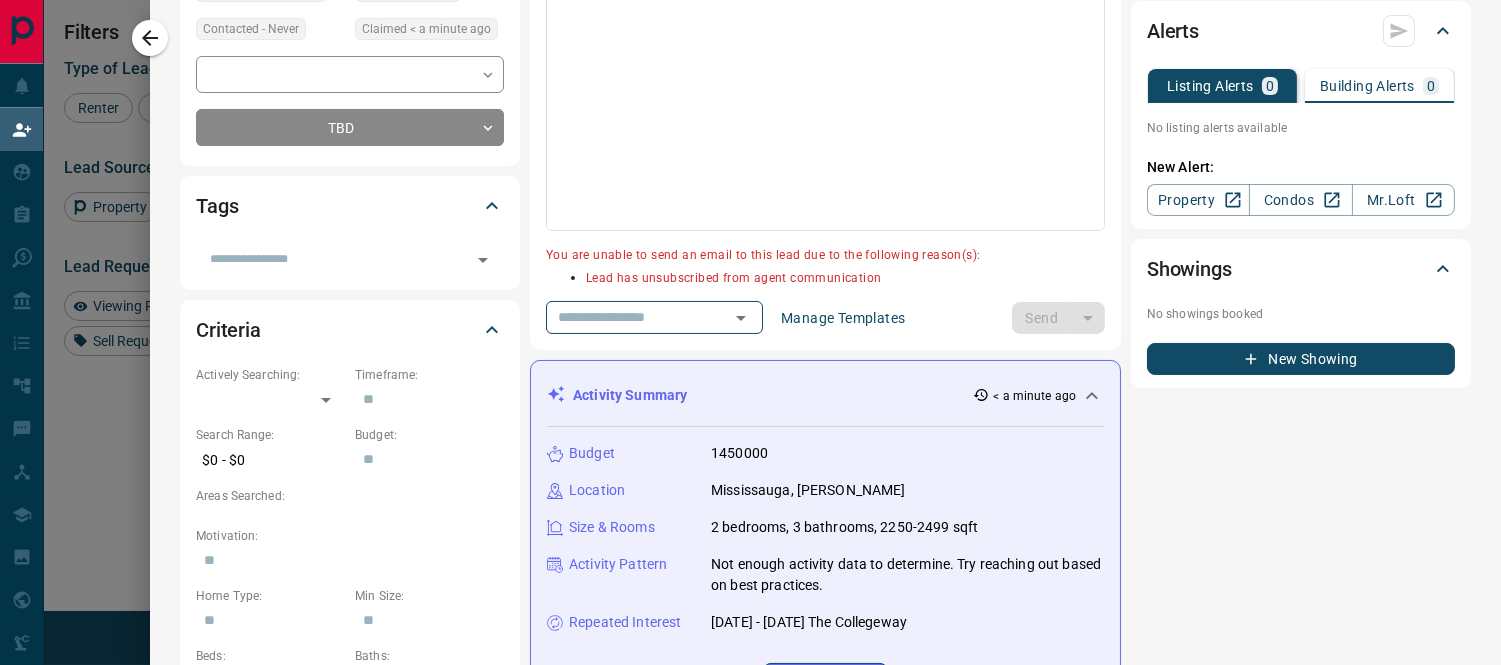 scroll, scrollTop: 0, scrollLeft: 0, axis: both 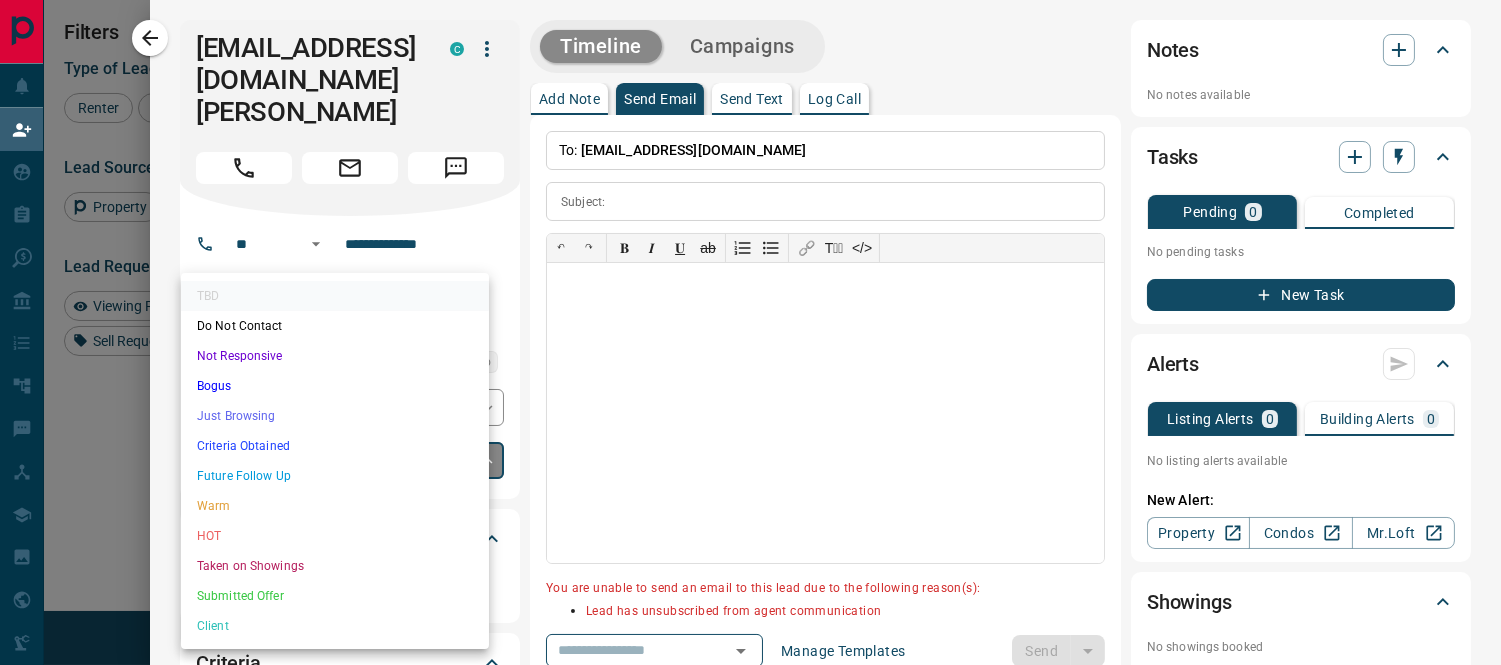 click on "Lead Transfers Claim Leads My Leads Tasks Opportunities Deals Campaigns Automations Messages Broker Bay Training Media Services Agent Resources Precon Worksheet Mobile Apps Disclosure Logout My Daily Quota Renter 1 / 2 Buyer 0 / 2 Precon 0 / 0 Filters Lead Transfers 0 Refresh Name Contact Search   Search Range Location Requests AI Status Recent Opportunities (30d) Buyer Renter [EMAIL_ADDRESS][DOMAIN_NAME] [PERSON_NAME] C mikegharvxx@x +1- 64752728xx [PERSON_NAME] Chinazaekpere C chinazaekpereikwuxx@x +1- 43744565xx Active $1K - $2[GEOGRAPHIC_DATA], +2 Renter [PERSON_NAME] C huihonyin94xx@x +1- 77879182xx $980 - $4K [GEOGRAPHIC_DATA], [GEOGRAPHIC_DATA] Renter [PERSON_NAME] C minxueshixx@x +1- 60478886xx $3K - $1000M [GEOGRAPHIC_DATA], [GEOGRAPHIC_DATA], [GEOGRAPHIC_DATA], [GEOGRAPHIC_DATA], +2 Back to Site High Interest Favourite Renter [PERSON_NAME] C Kapoorkrishxx@x +1- 22699883xx $1K - $2K [GEOGRAPHIC_DATA], [GEOGRAPHIC_DATA], [GEOGRAPHIC_DATA], [GEOGRAPHIC_DATA] | Central Buyer Renter [PERSON_NAME] P imran13exx@x +1- 25087846xx Renter [PERSON_NAME] C rajdeepbrxx@x +1- 16583659xx $1K - $2K Renter C" at bounding box center (750, 286) 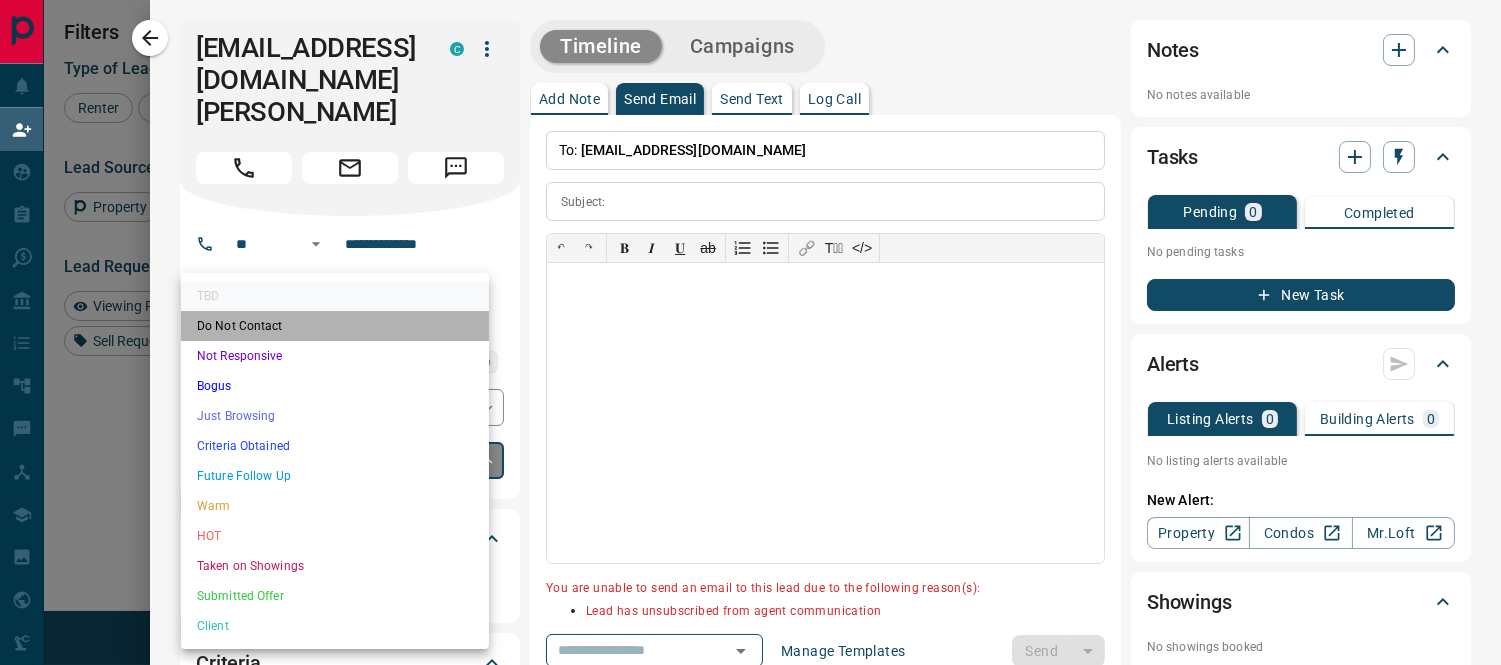 click on "Do Not Contact" at bounding box center [335, 326] 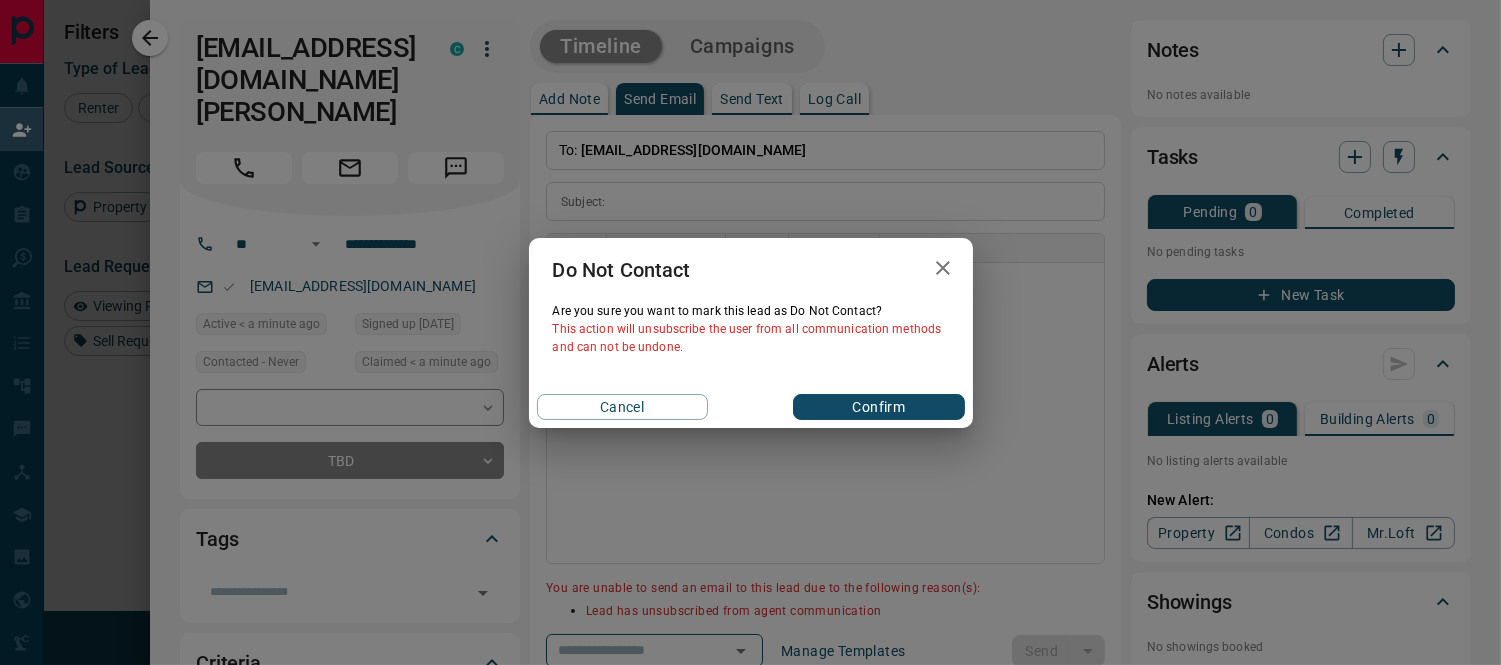 click on "Confirm" at bounding box center [878, 407] 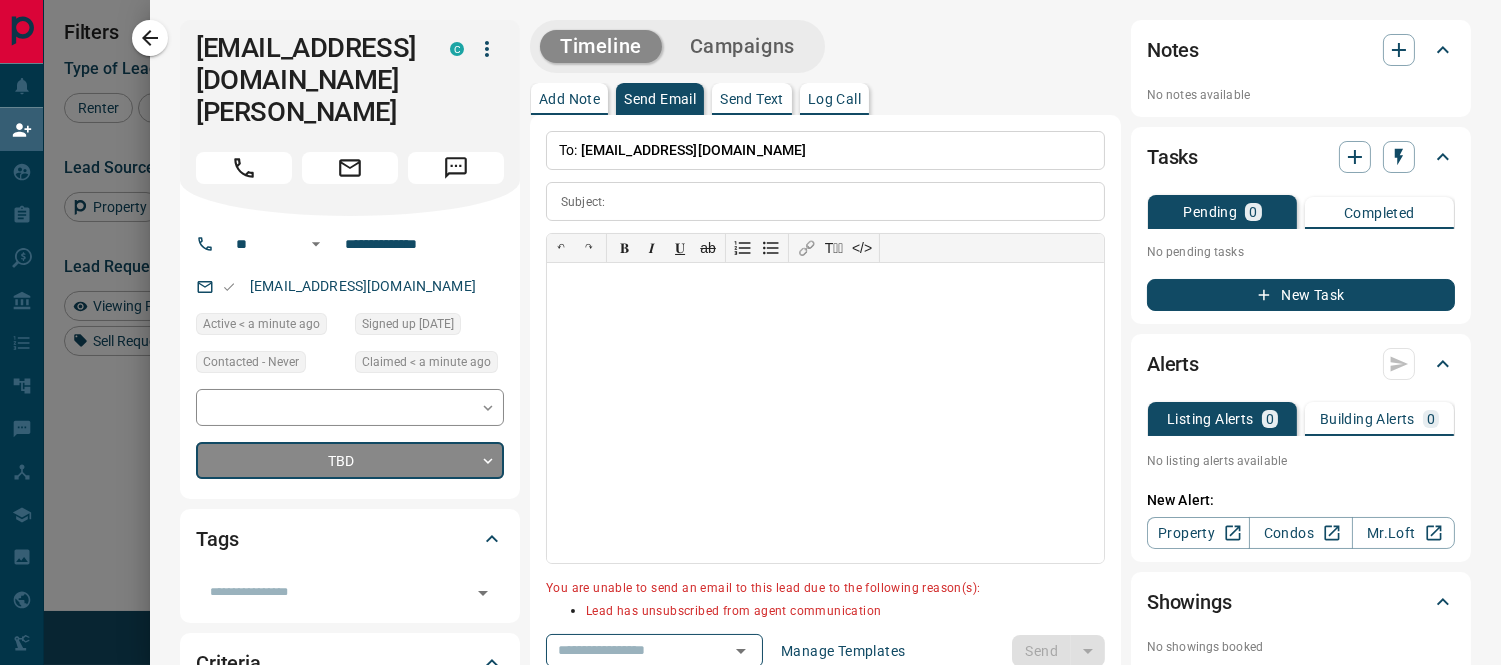 click 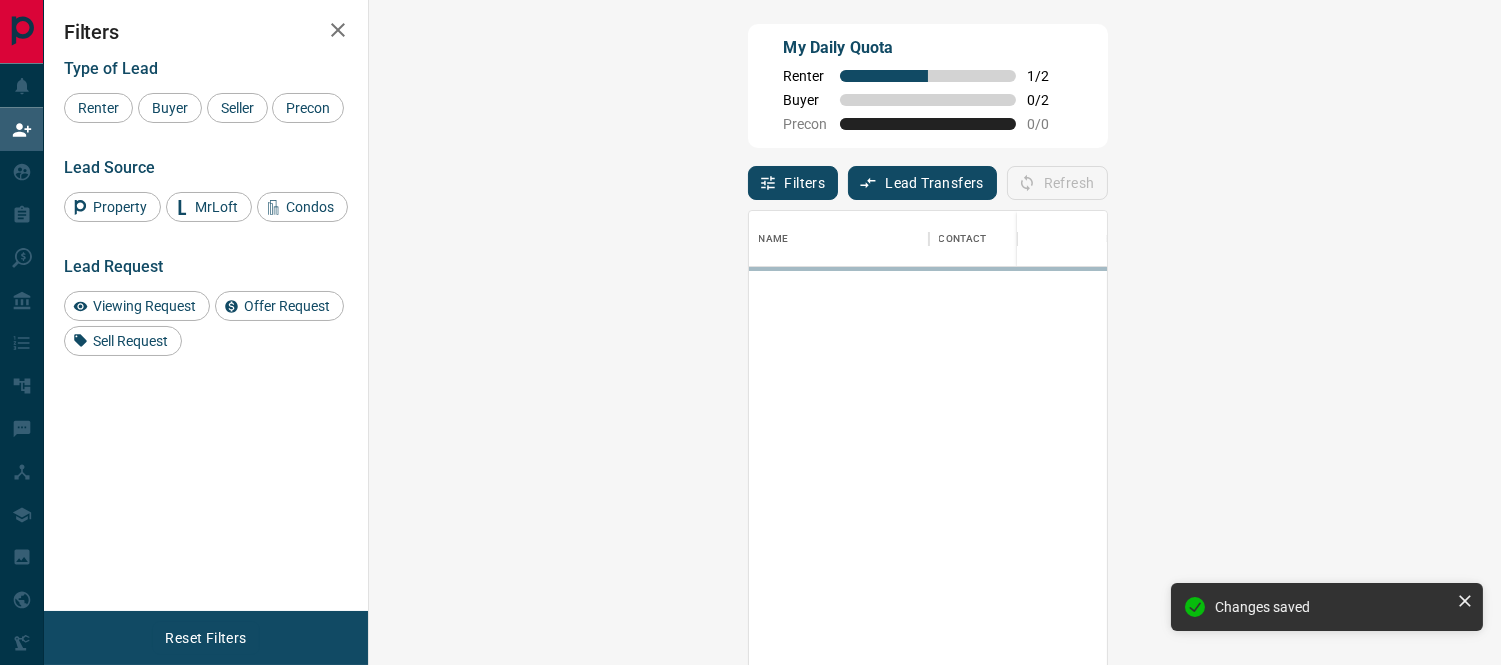 scroll, scrollTop: 17, scrollLeft: 17, axis: both 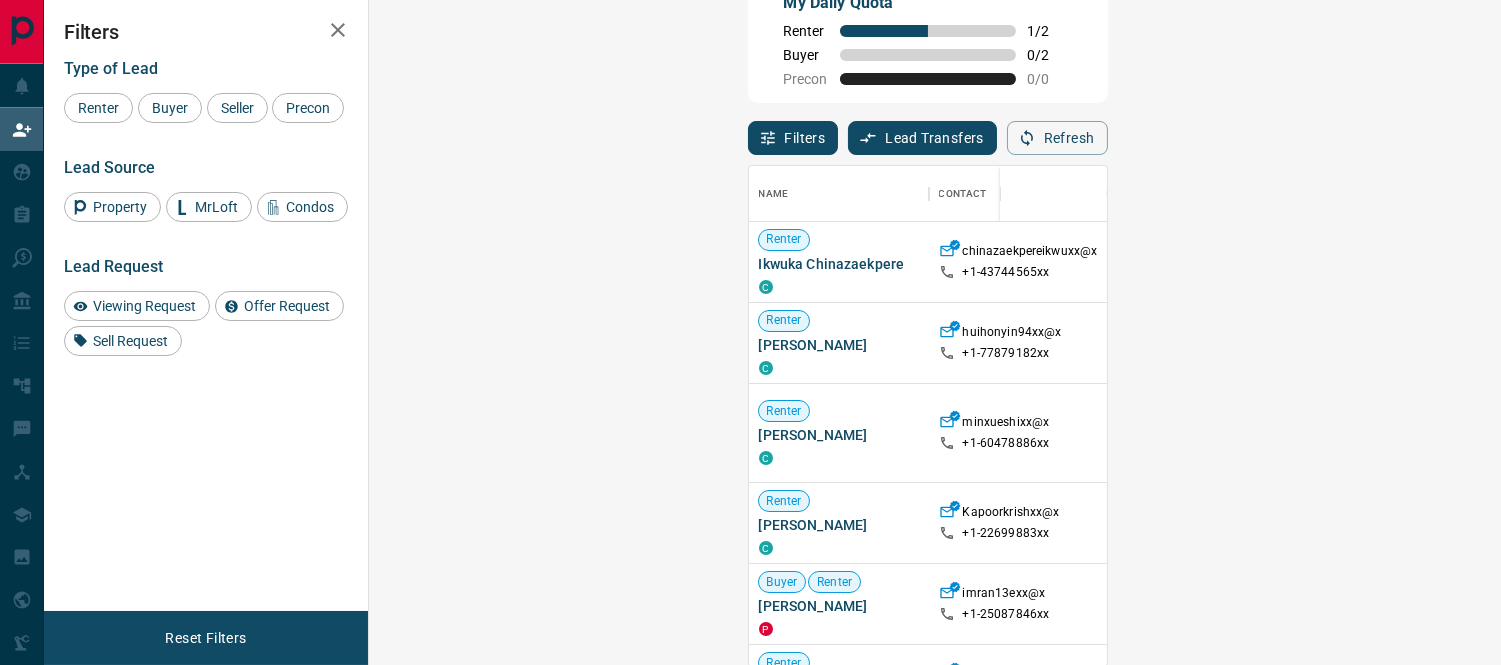click on "Claim" at bounding box center (1793, 262) 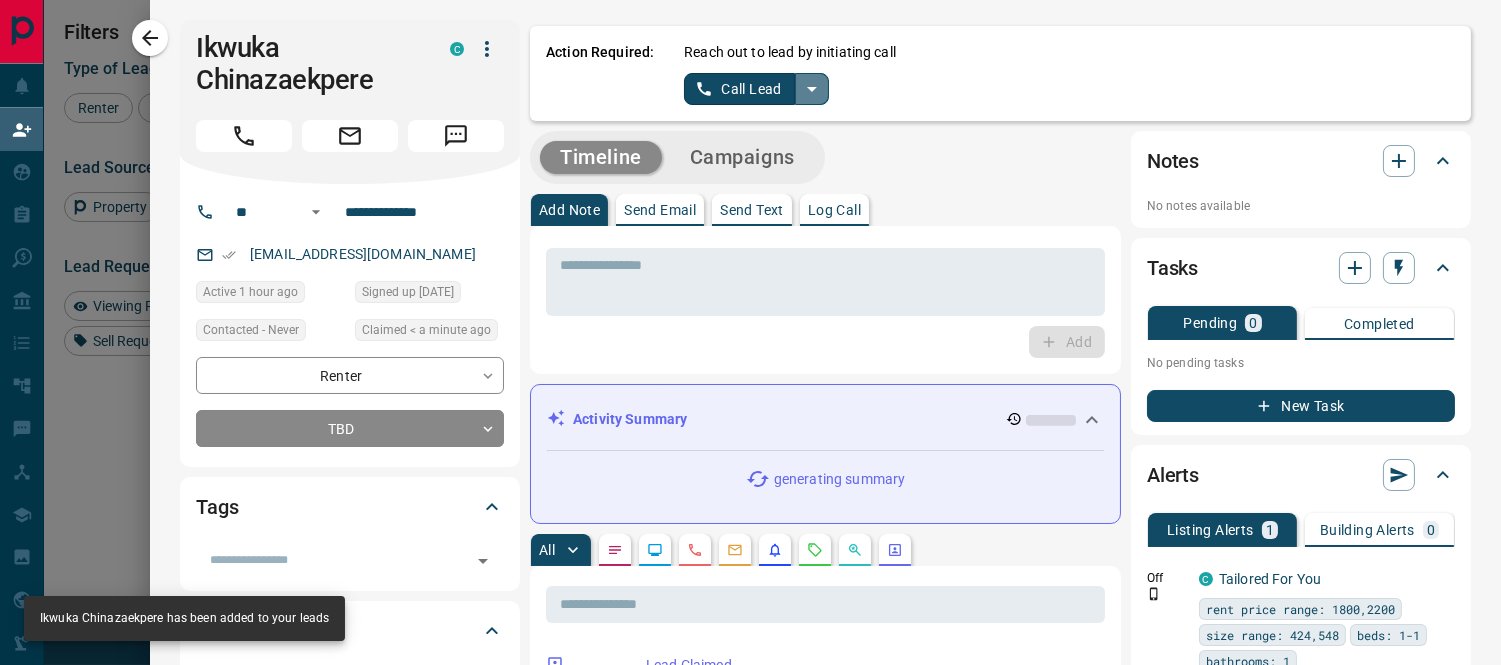 click 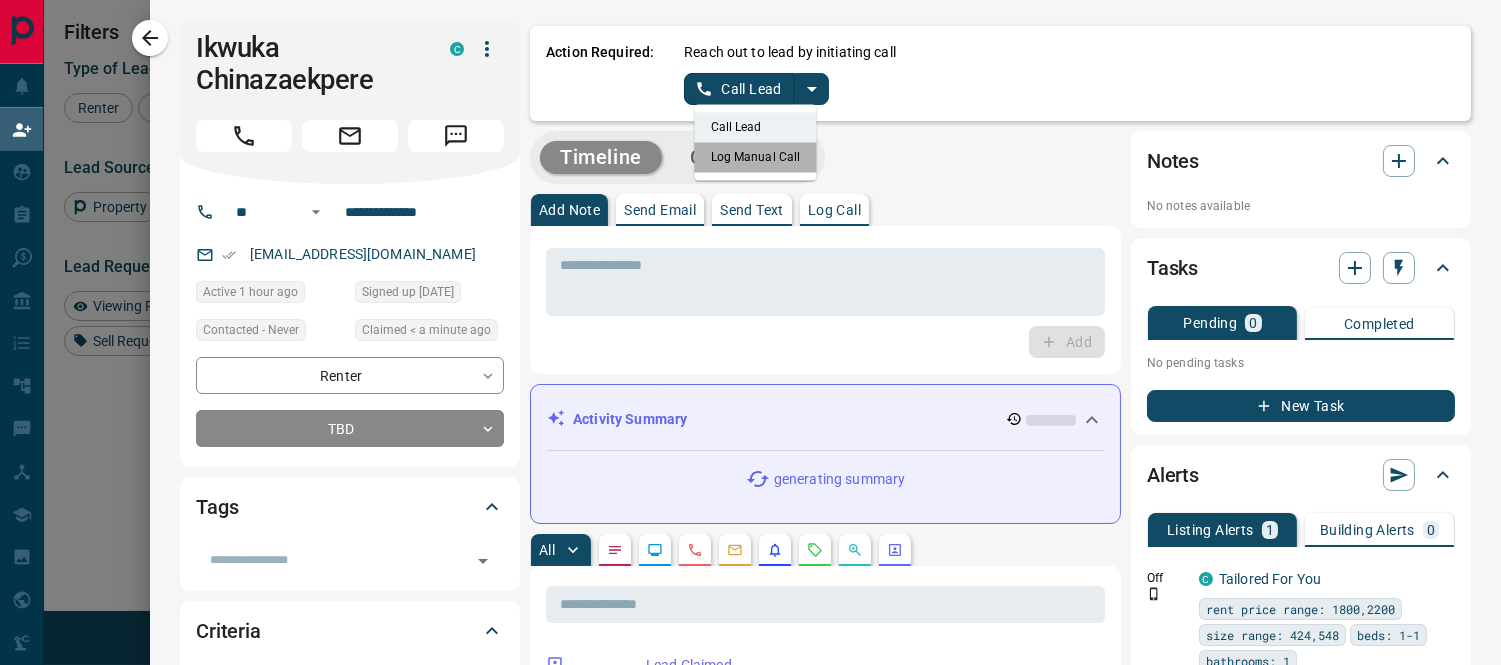 click on "Log Manual Call" at bounding box center [756, 157] 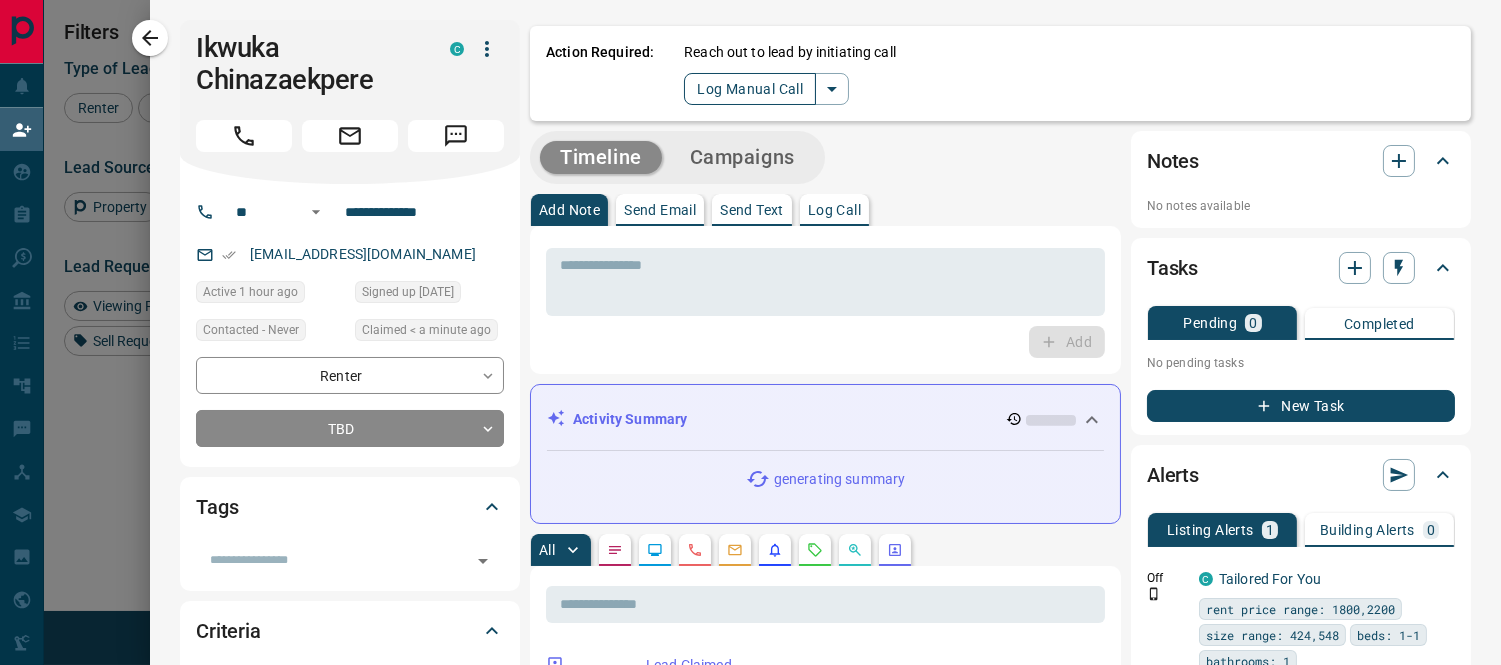 click on "Log Manual Call" at bounding box center [750, 89] 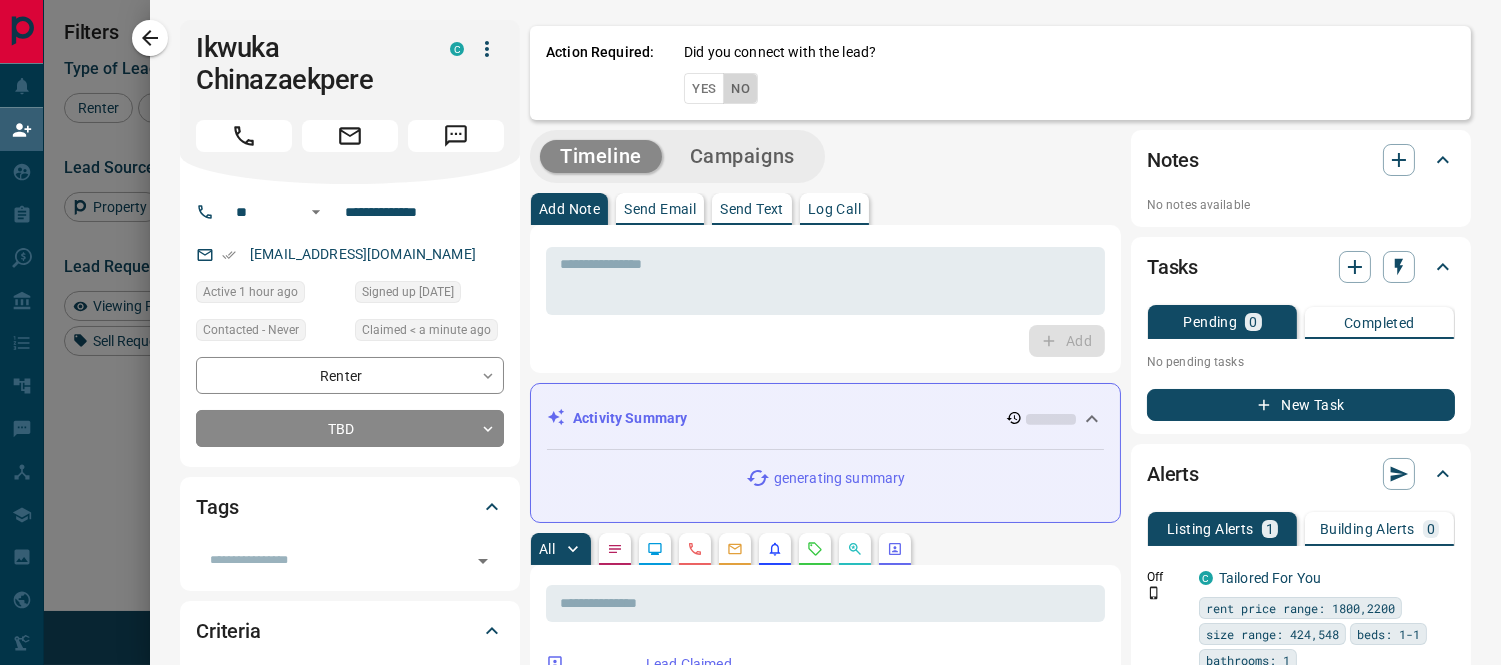 click on "No" at bounding box center [740, 88] 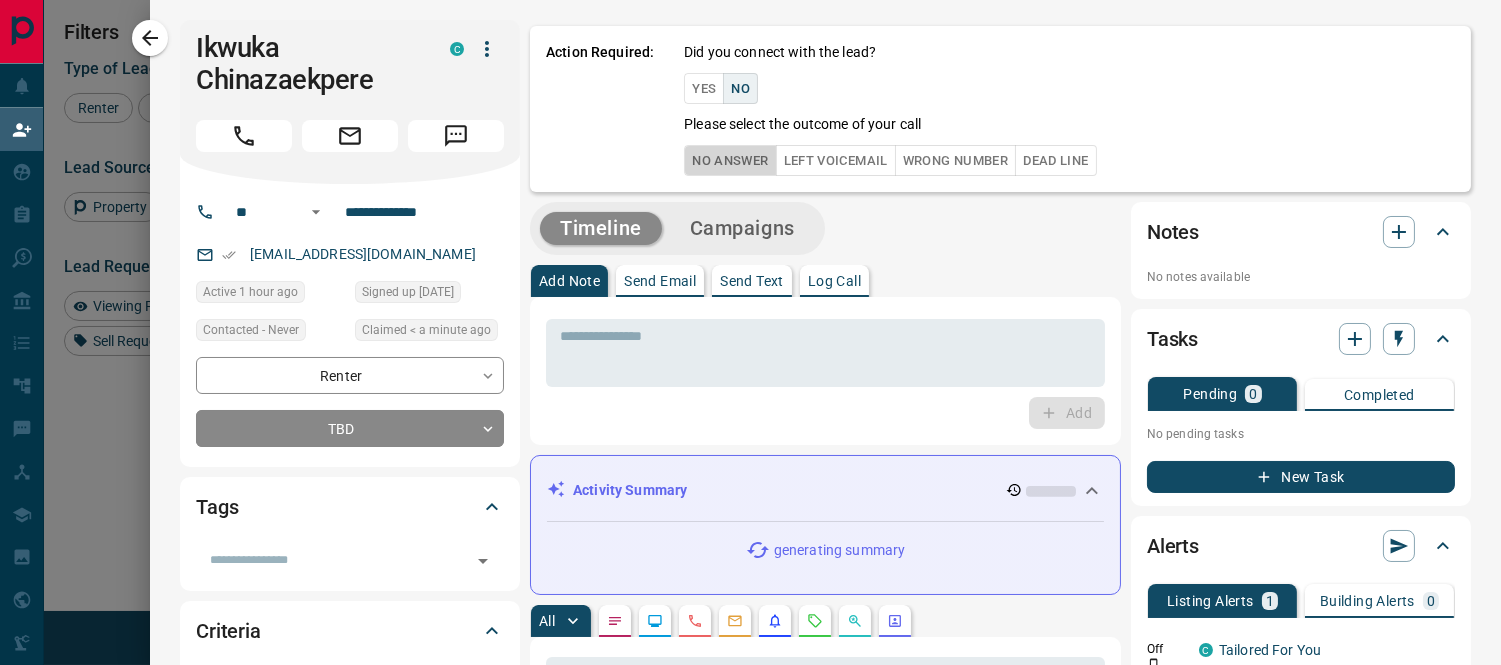 click on "No Answer" at bounding box center [730, 160] 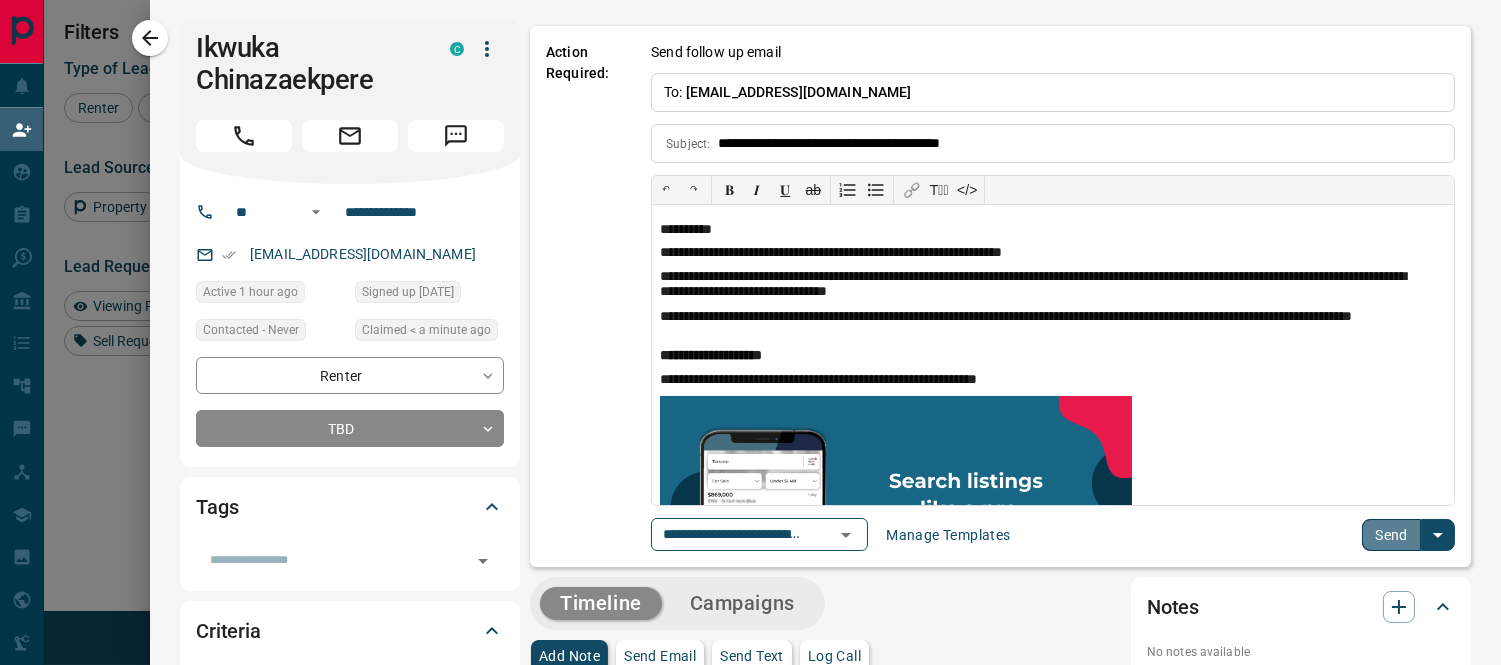 click on "Send" at bounding box center (1391, 535) 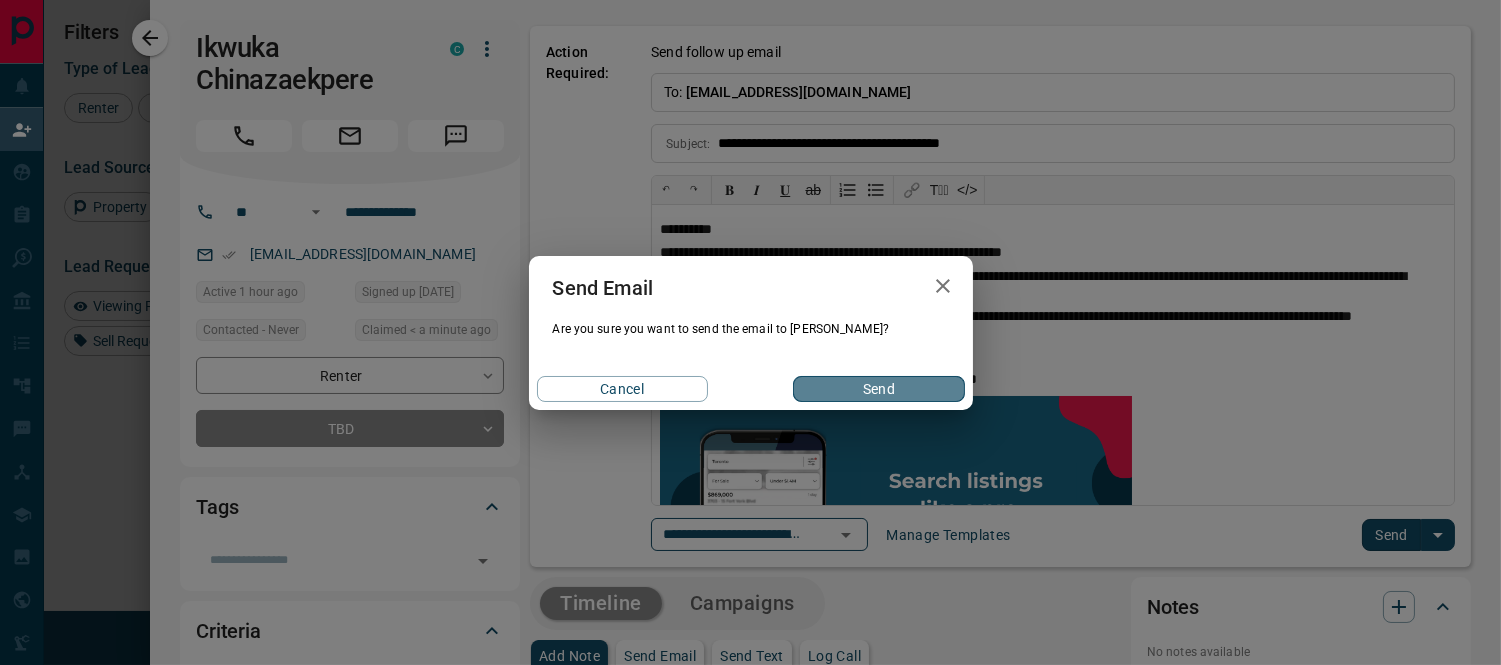 click on "Send" at bounding box center (878, 389) 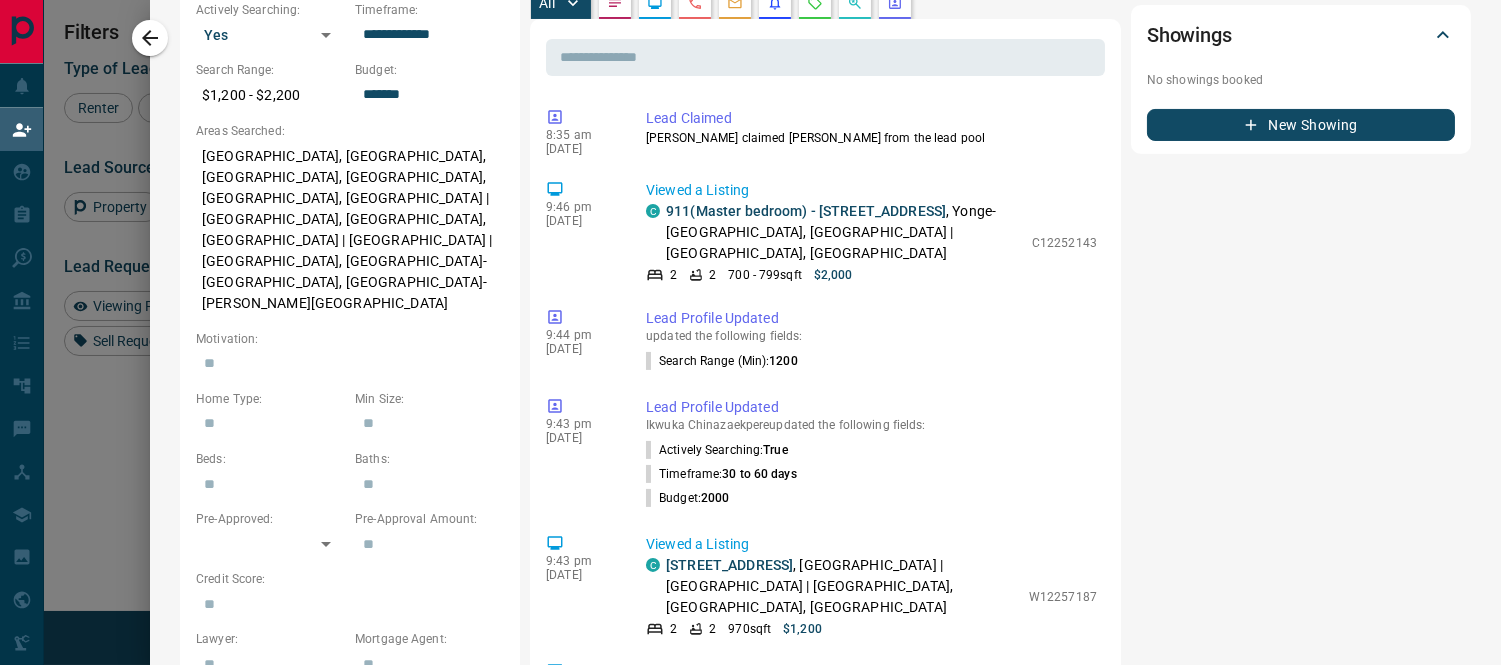 scroll, scrollTop: 777, scrollLeft: 0, axis: vertical 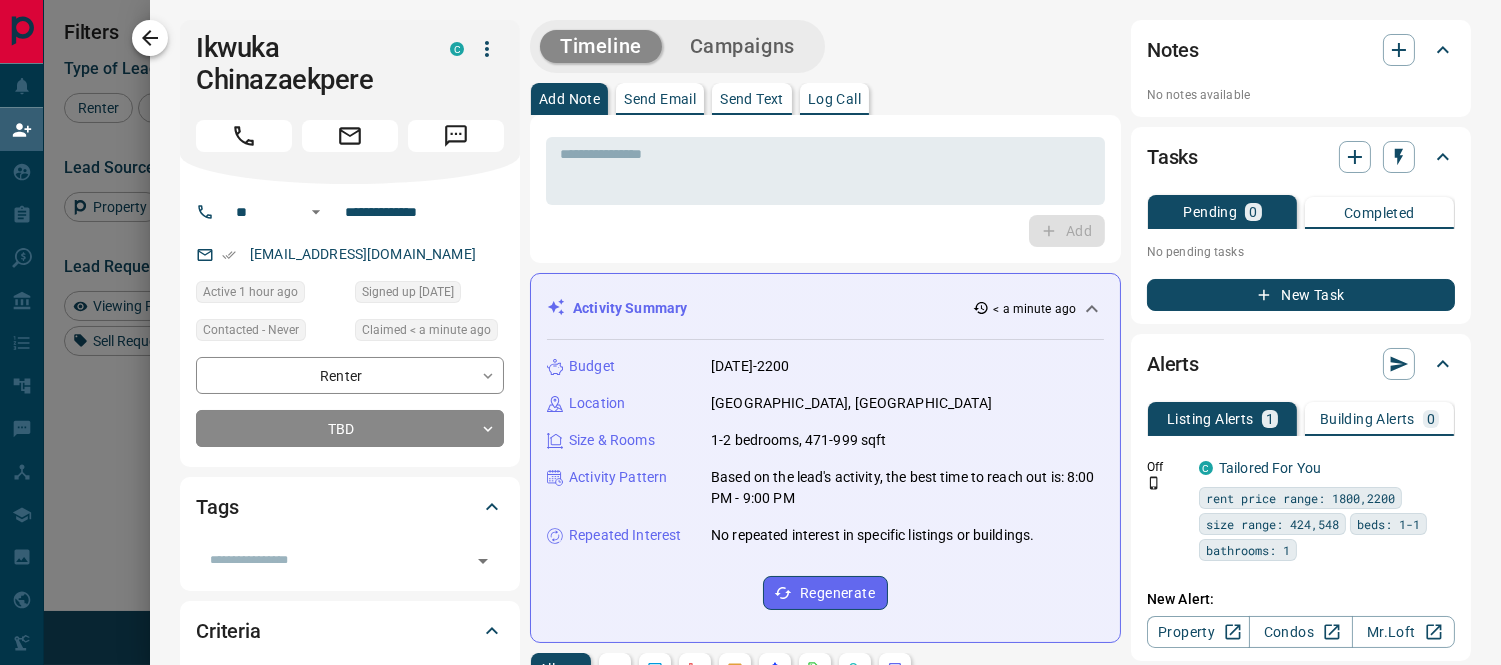 click 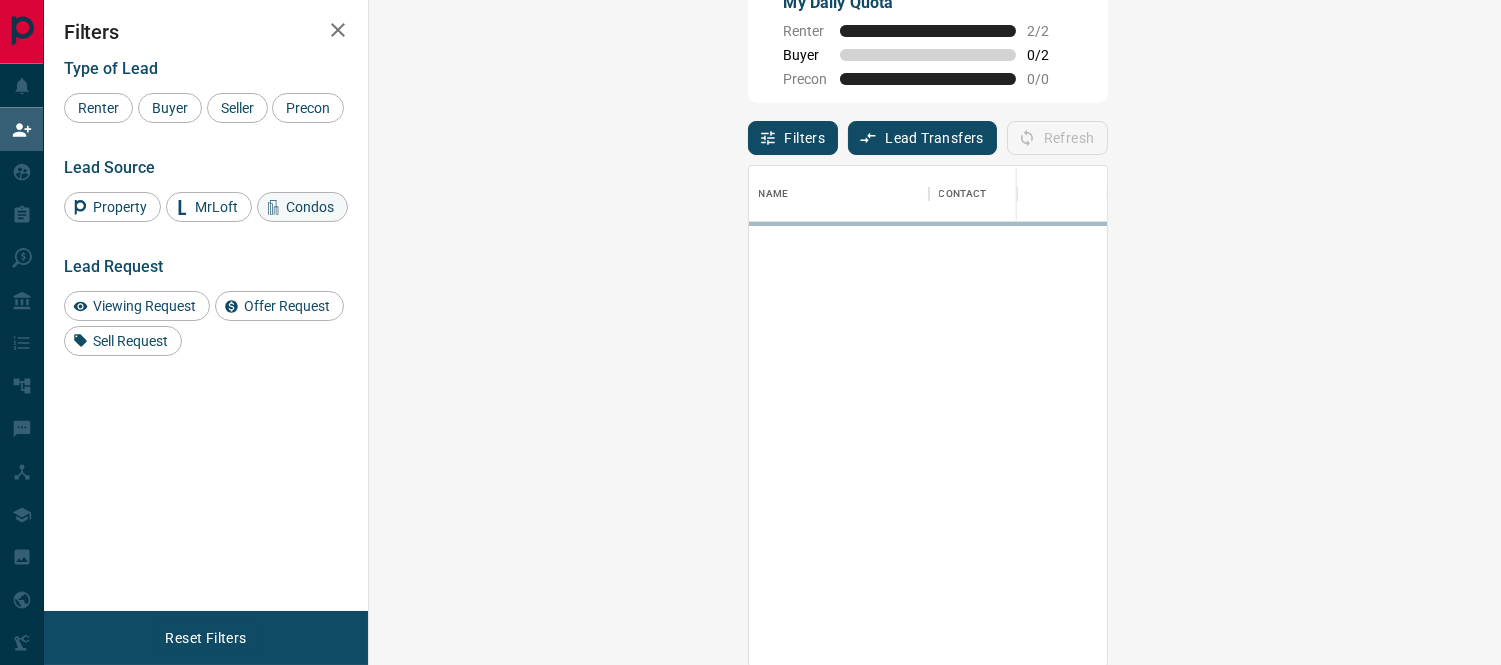 scroll, scrollTop: 17, scrollLeft: 17, axis: both 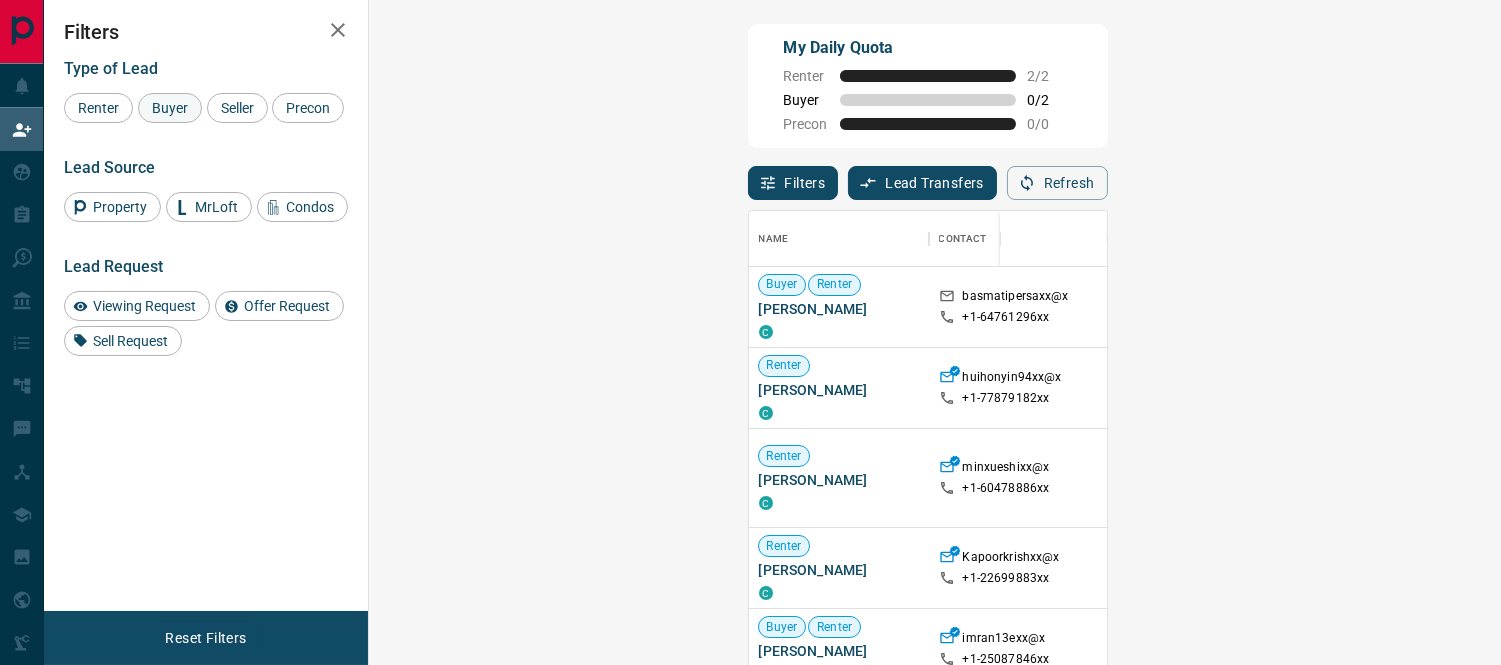click on "Buyer" at bounding box center [170, 108] 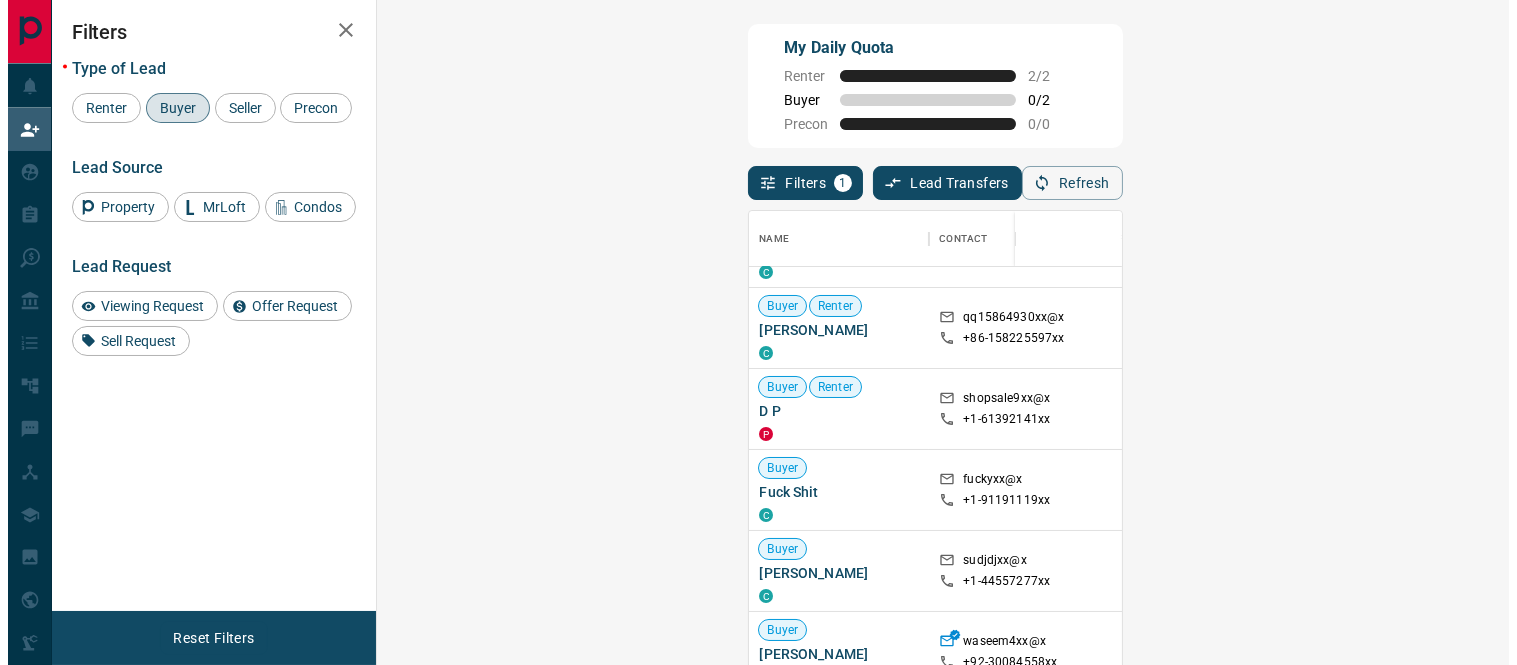 scroll, scrollTop: 0, scrollLeft: 0, axis: both 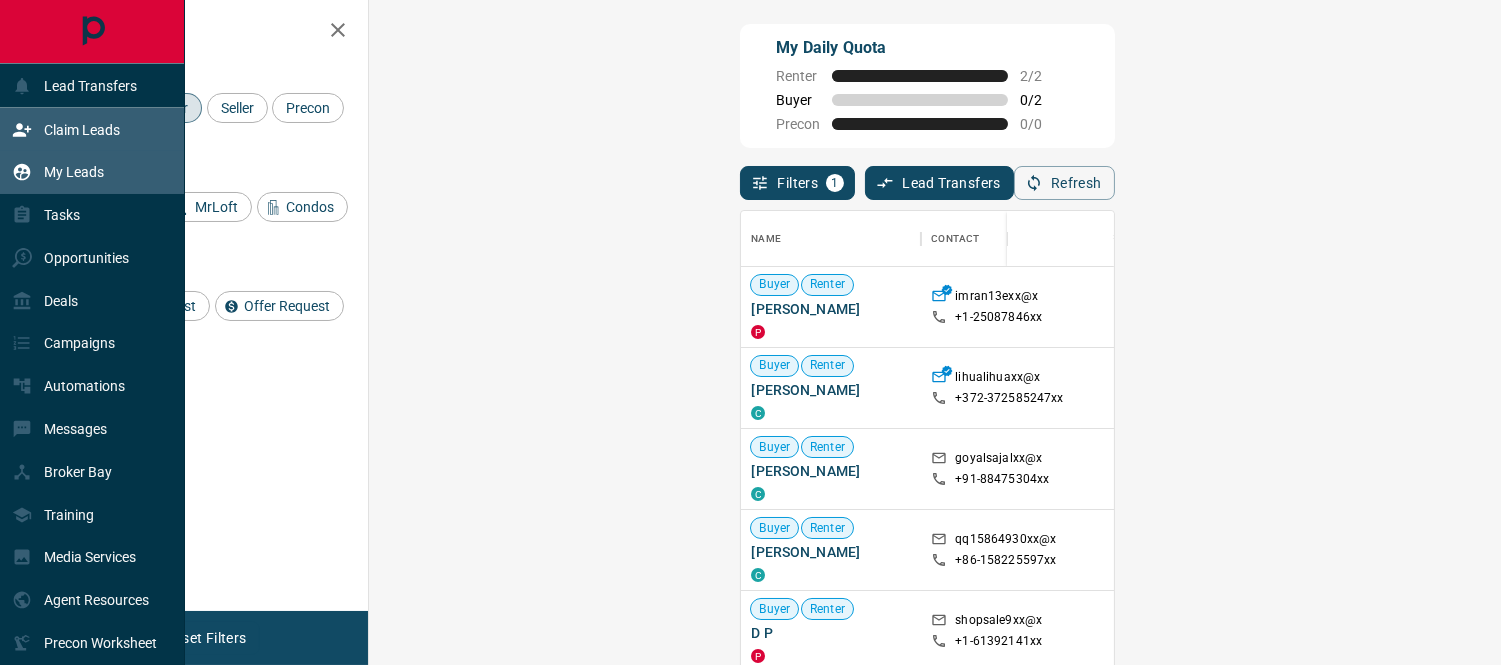 click on "My Leads" at bounding box center [74, 172] 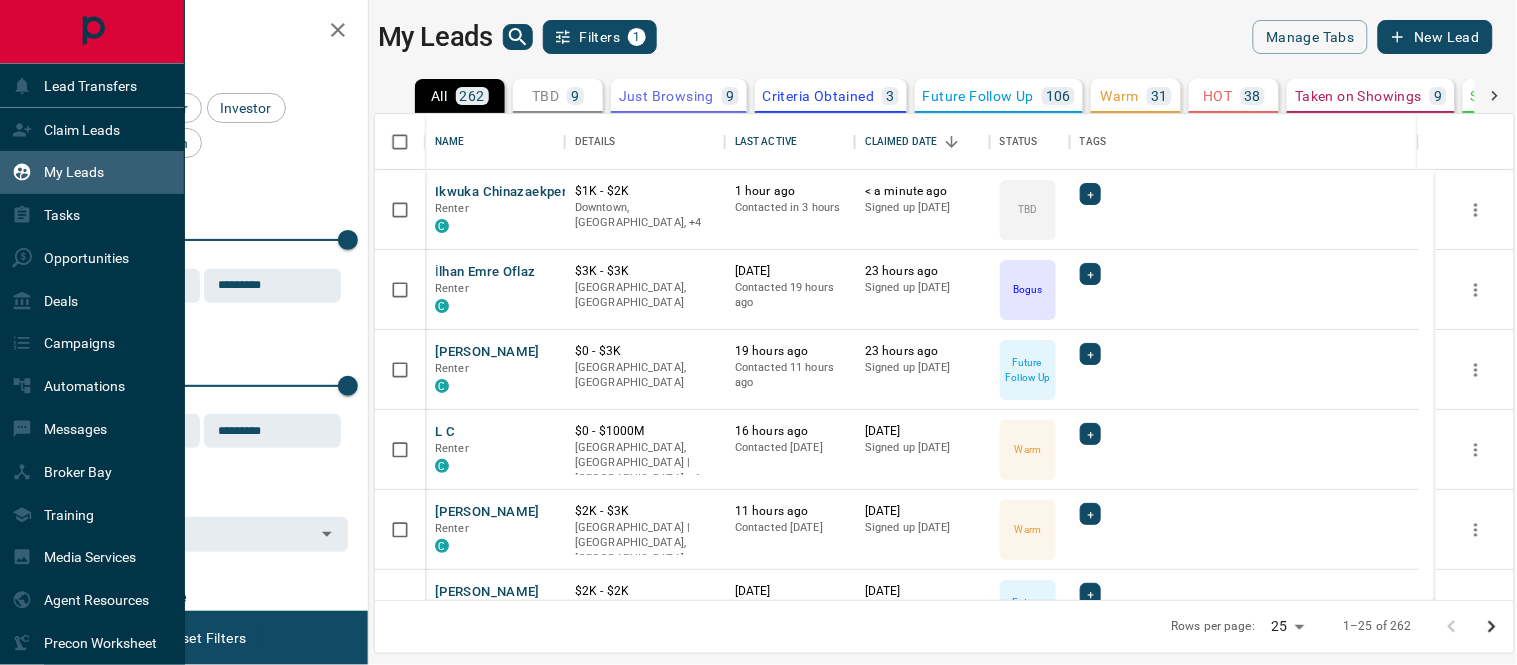 scroll, scrollTop: 16, scrollLeft: 17, axis: both 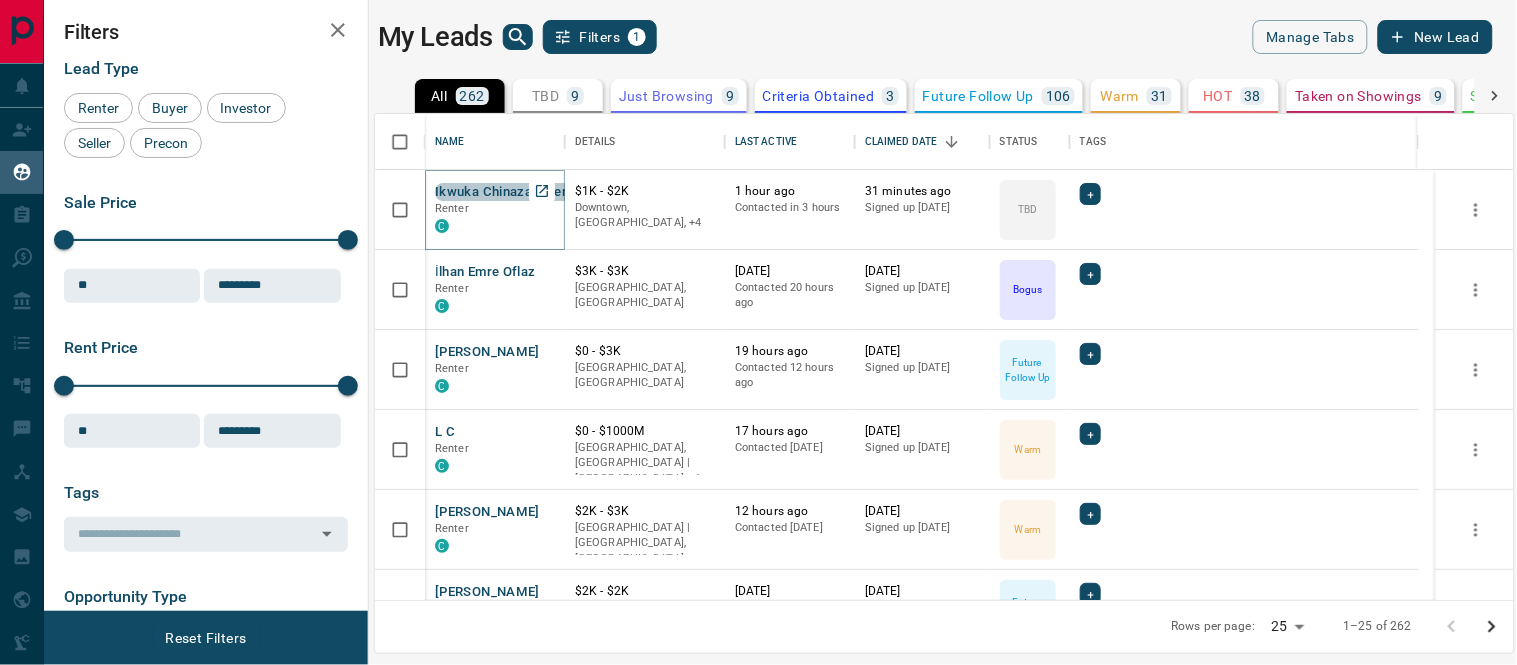 click on "Ikwuka Chinazaekpere" at bounding box center [505, 192] 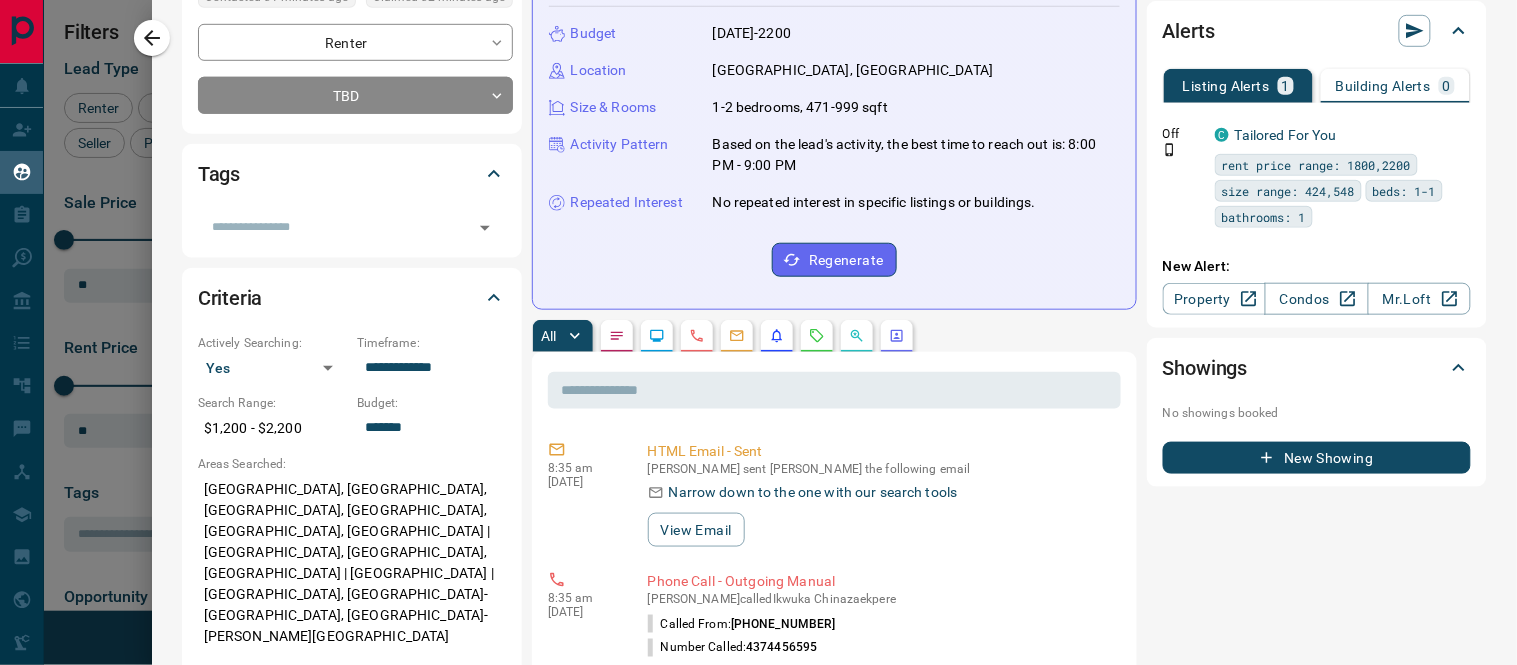 scroll, scrollTop: 0, scrollLeft: 0, axis: both 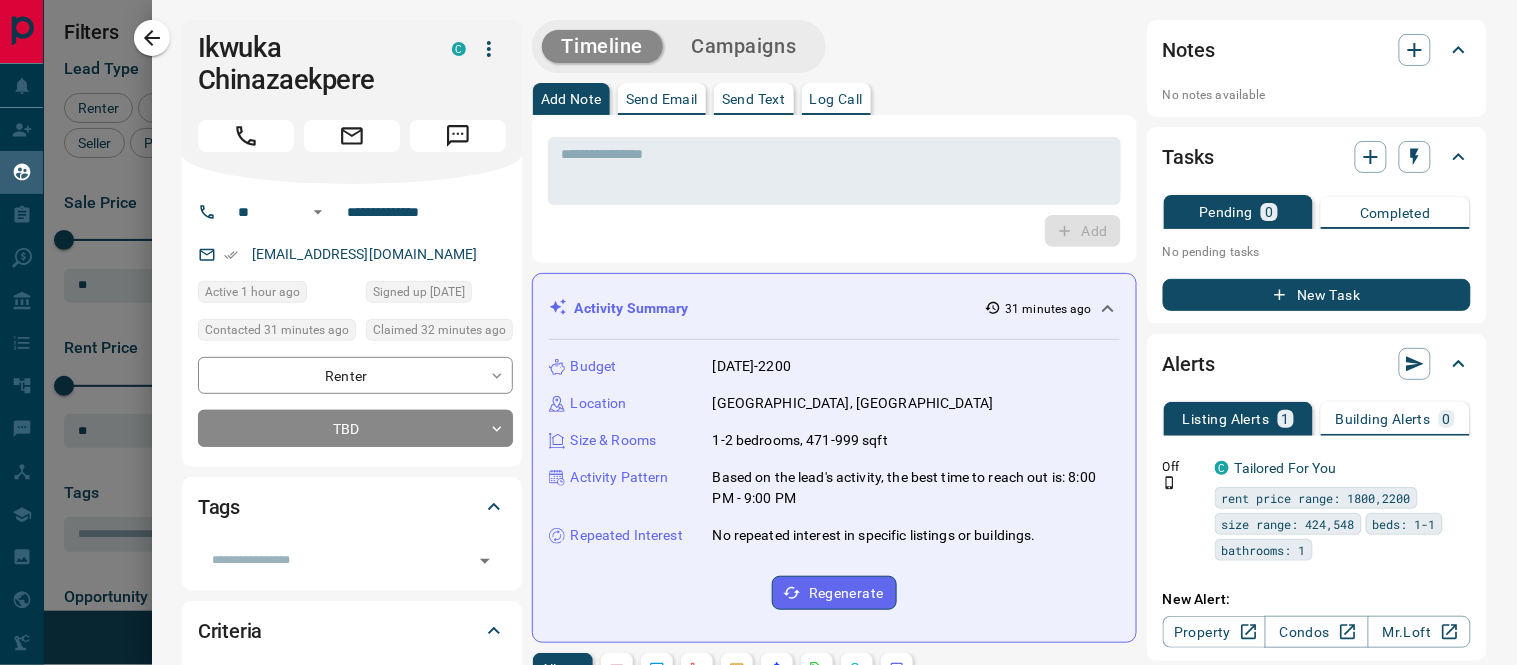 click on "Log Call" at bounding box center [836, 99] 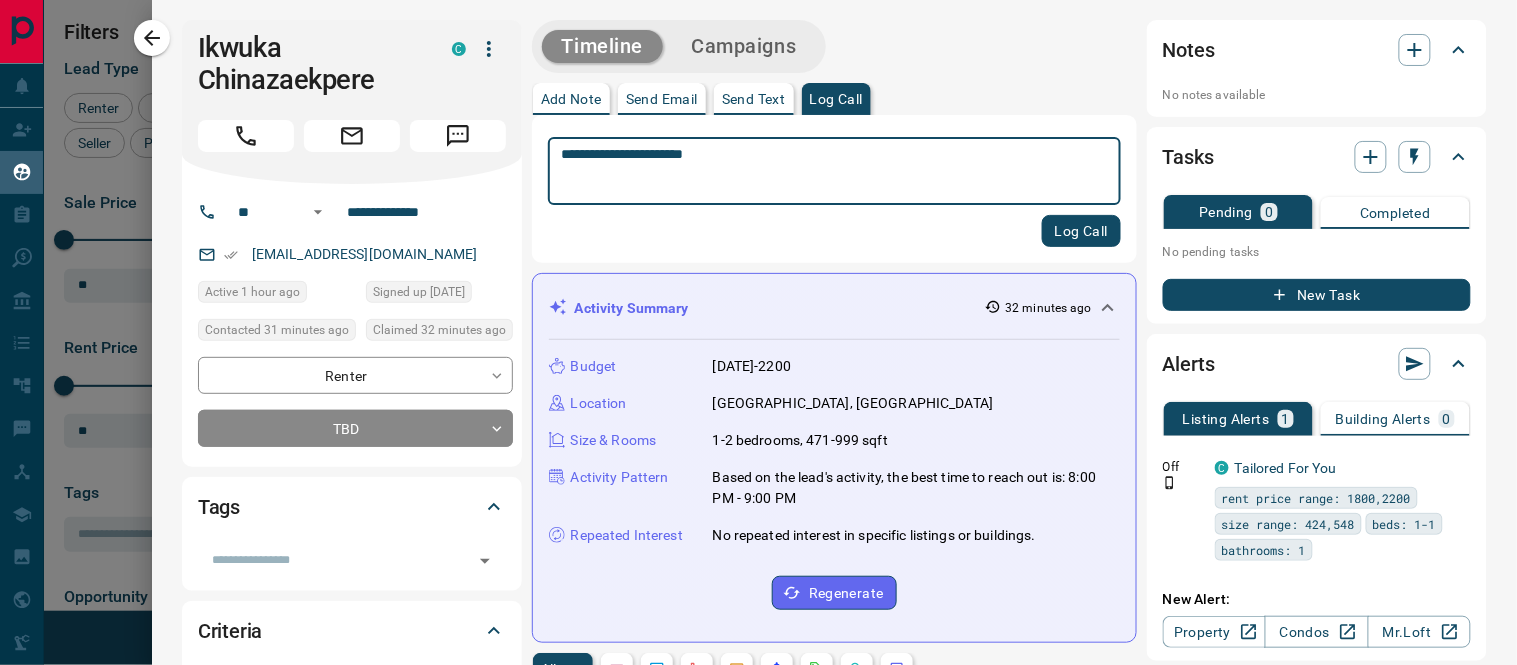 type on "**********" 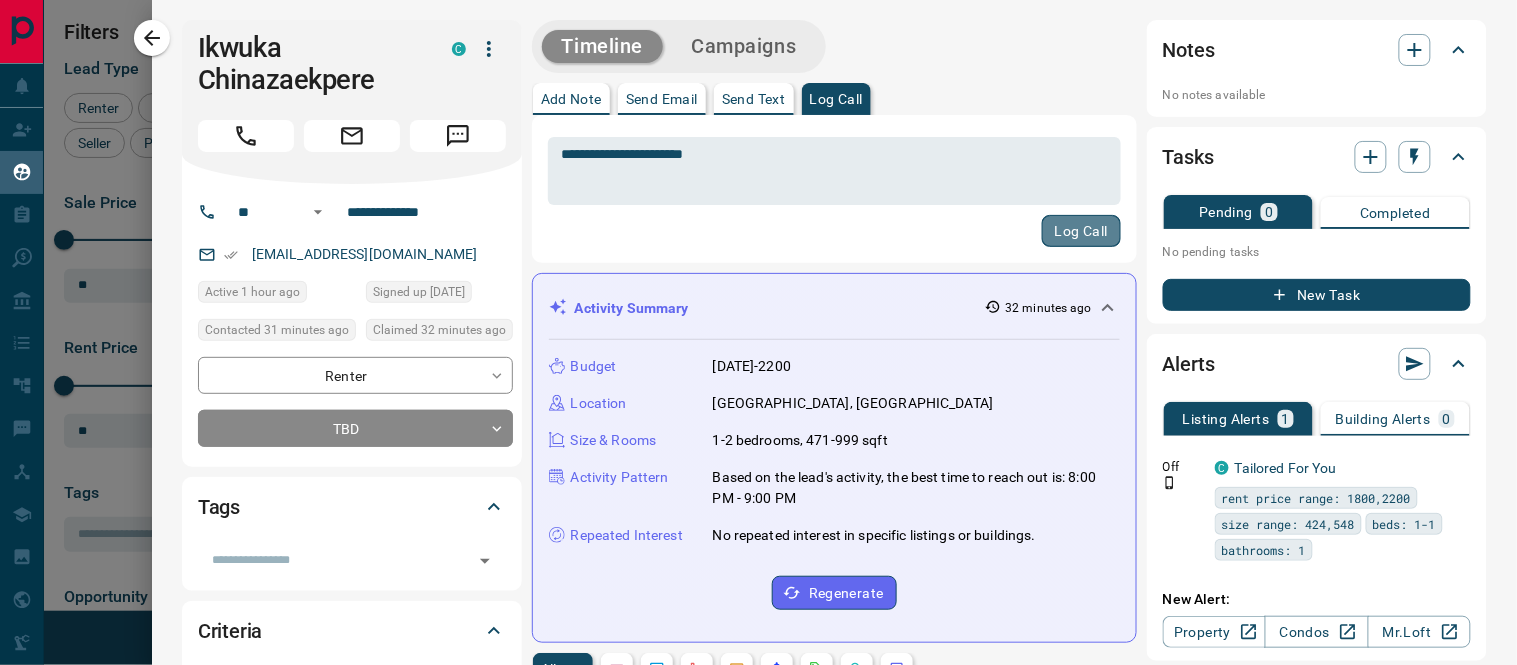 click on "Log Call" at bounding box center (1081, 231) 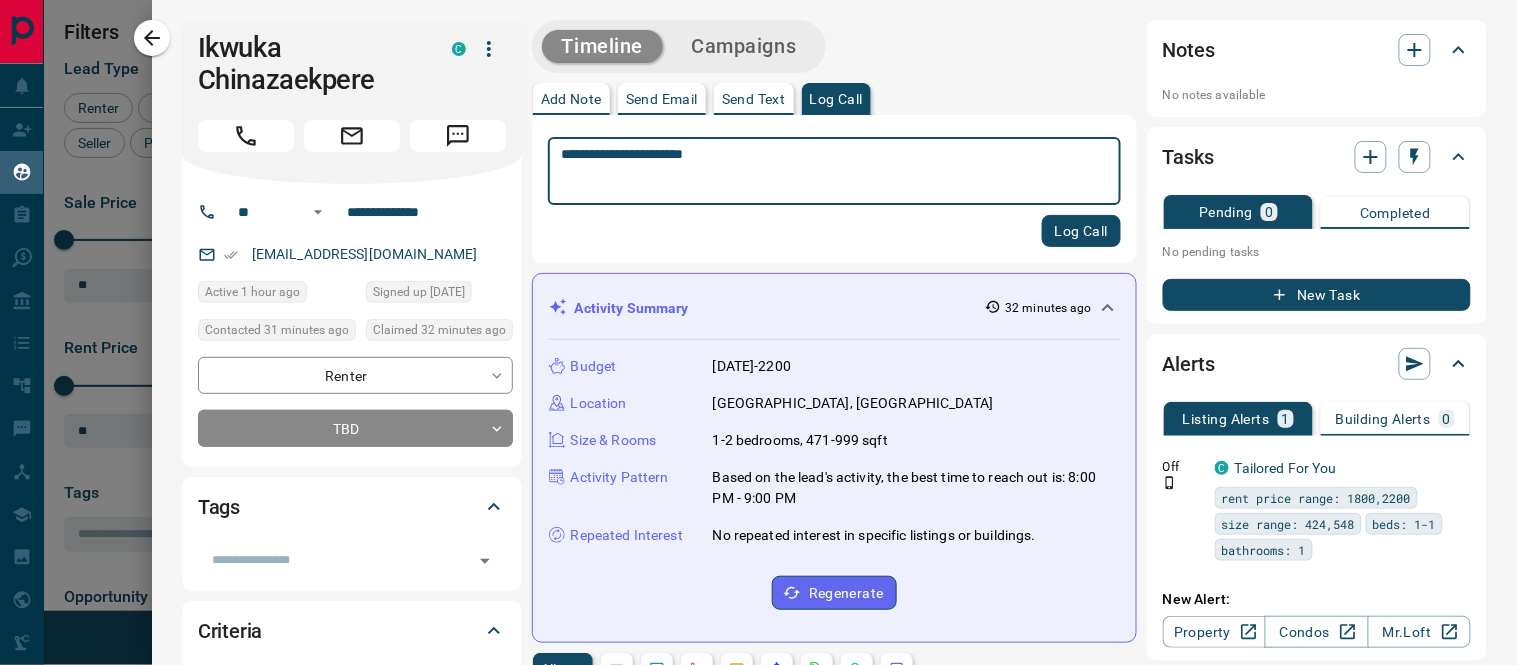 type 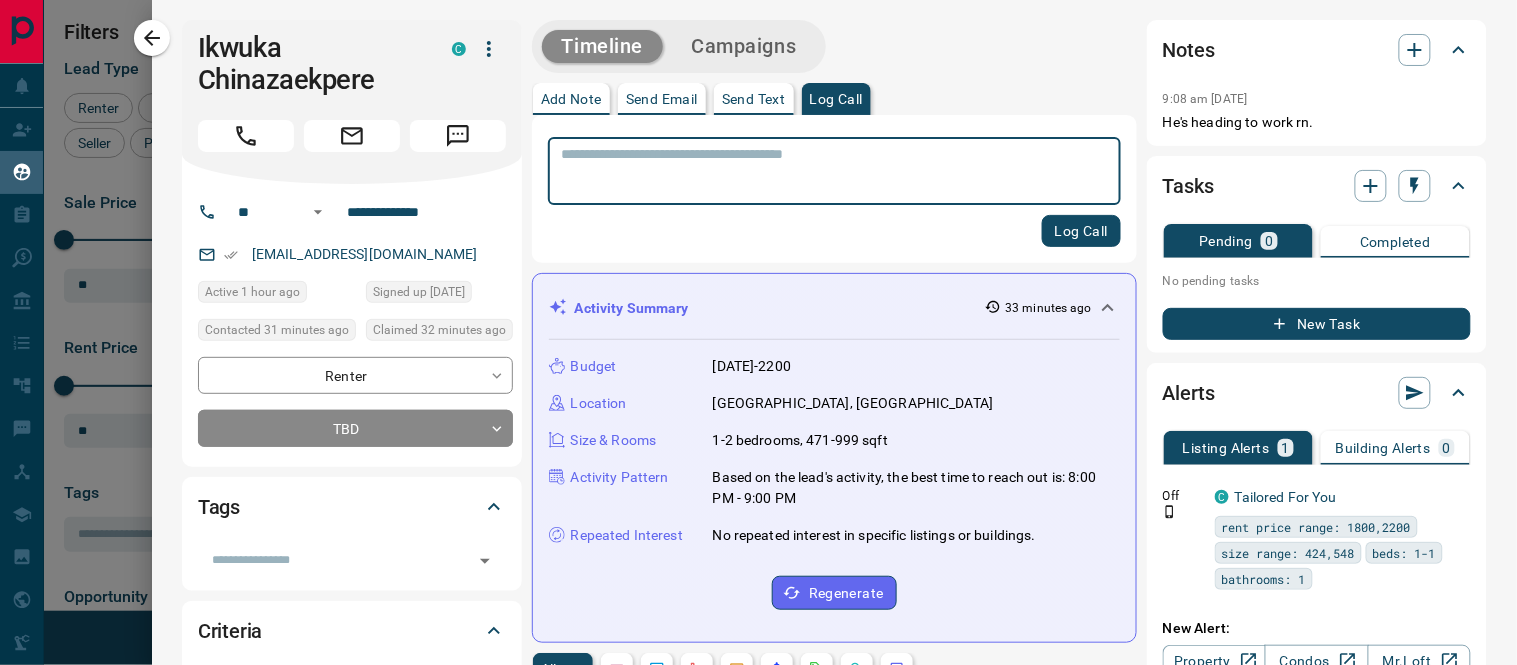 scroll, scrollTop: 444, scrollLeft: 0, axis: vertical 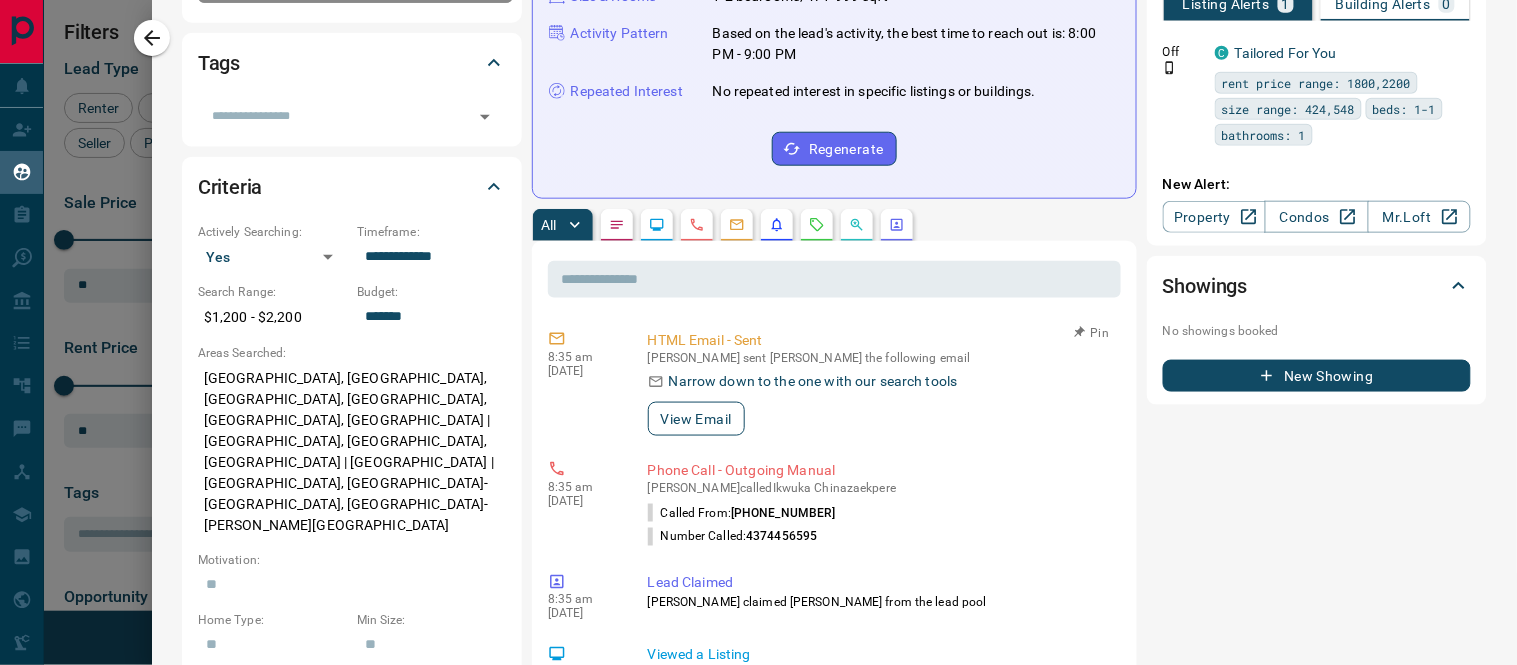 click on "View Email" at bounding box center (696, 419) 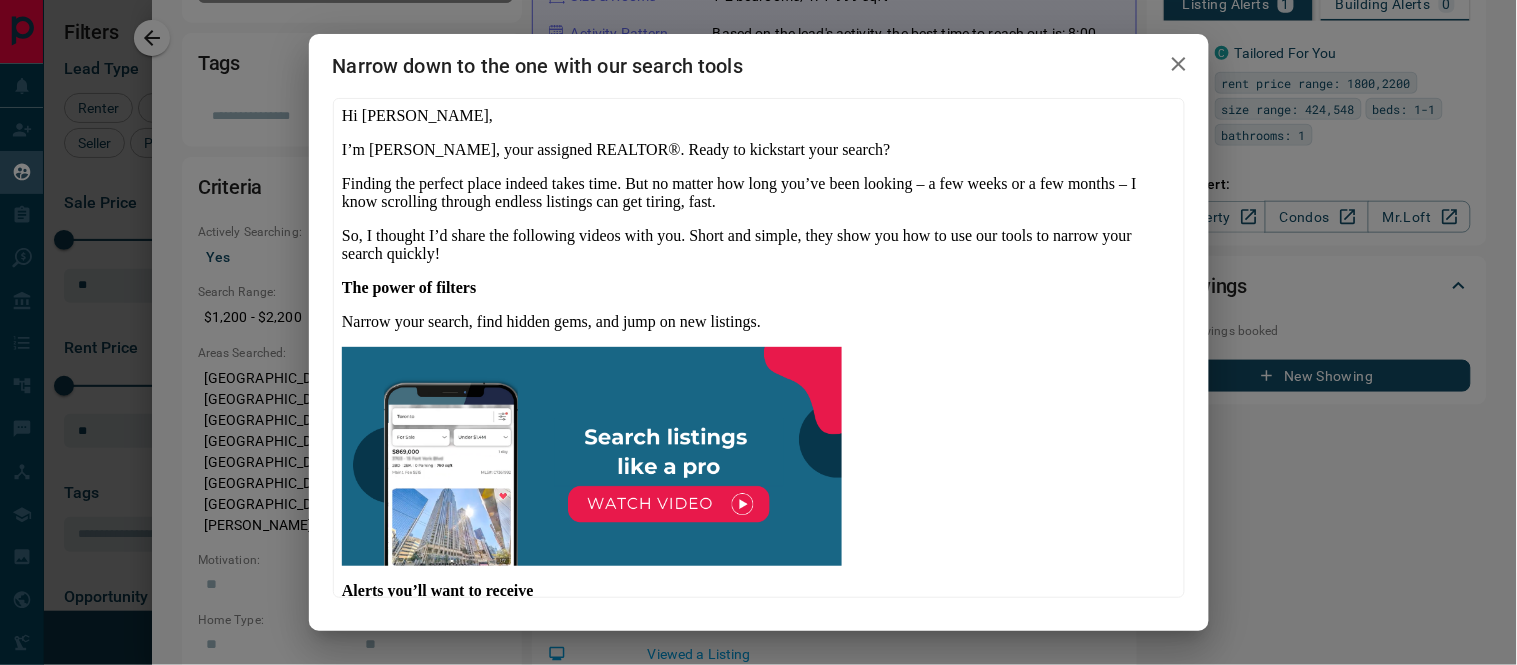 scroll, scrollTop: 0, scrollLeft: 0, axis: both 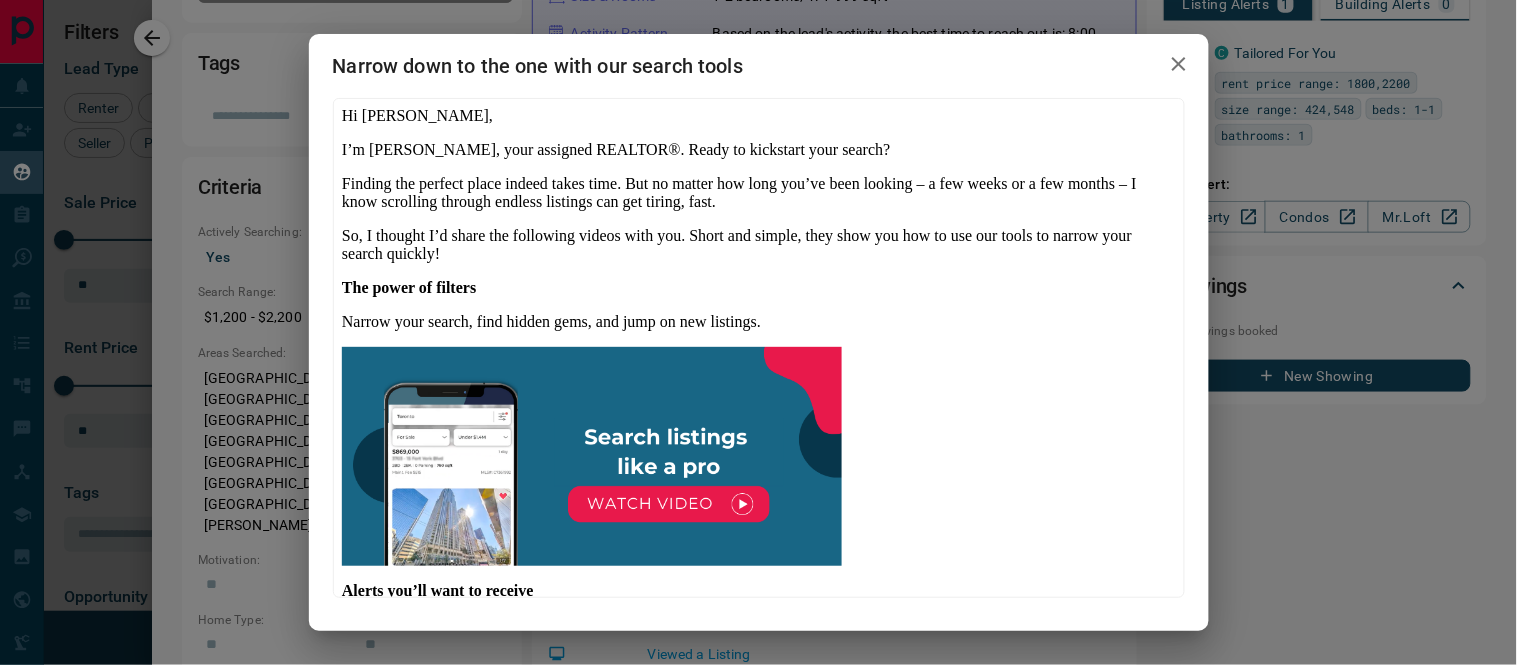 click at bounding box center [1179, 64] 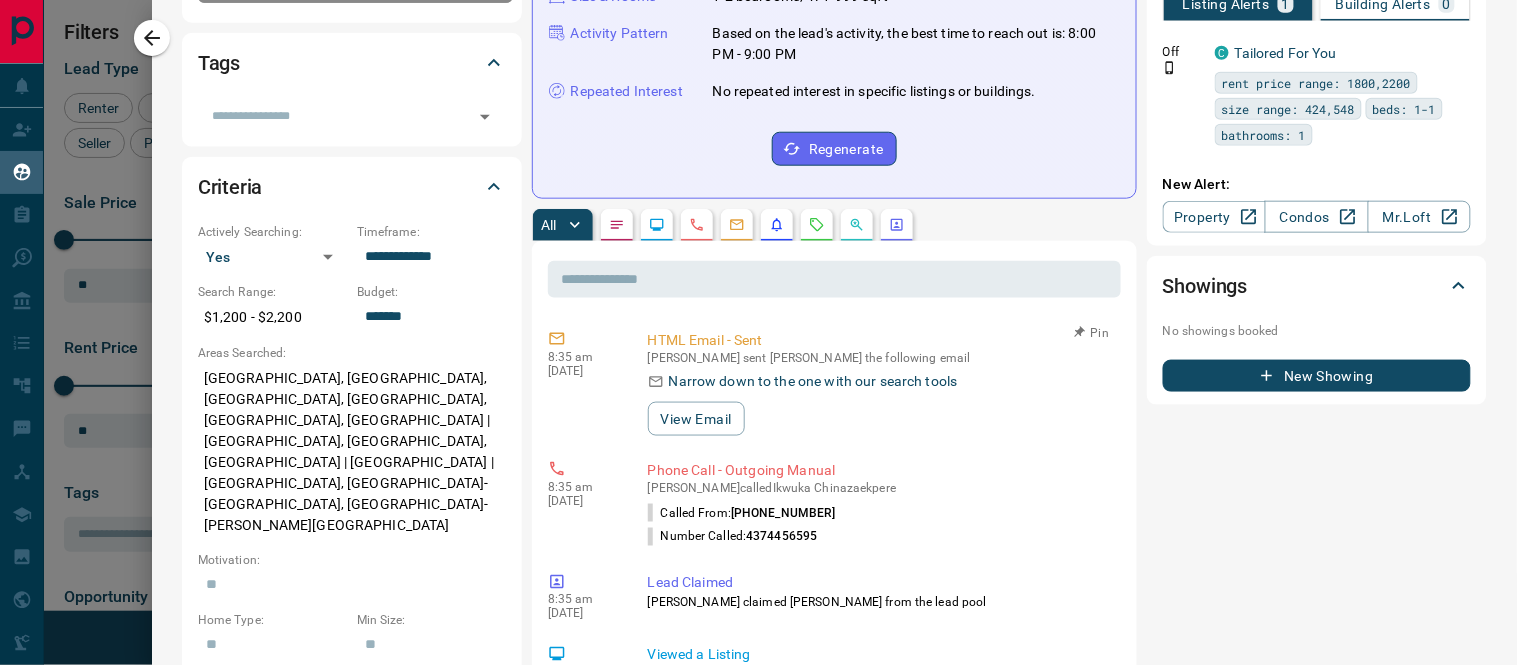 scroll, scrollTop: 0, scrollLeft: 0, axis: both 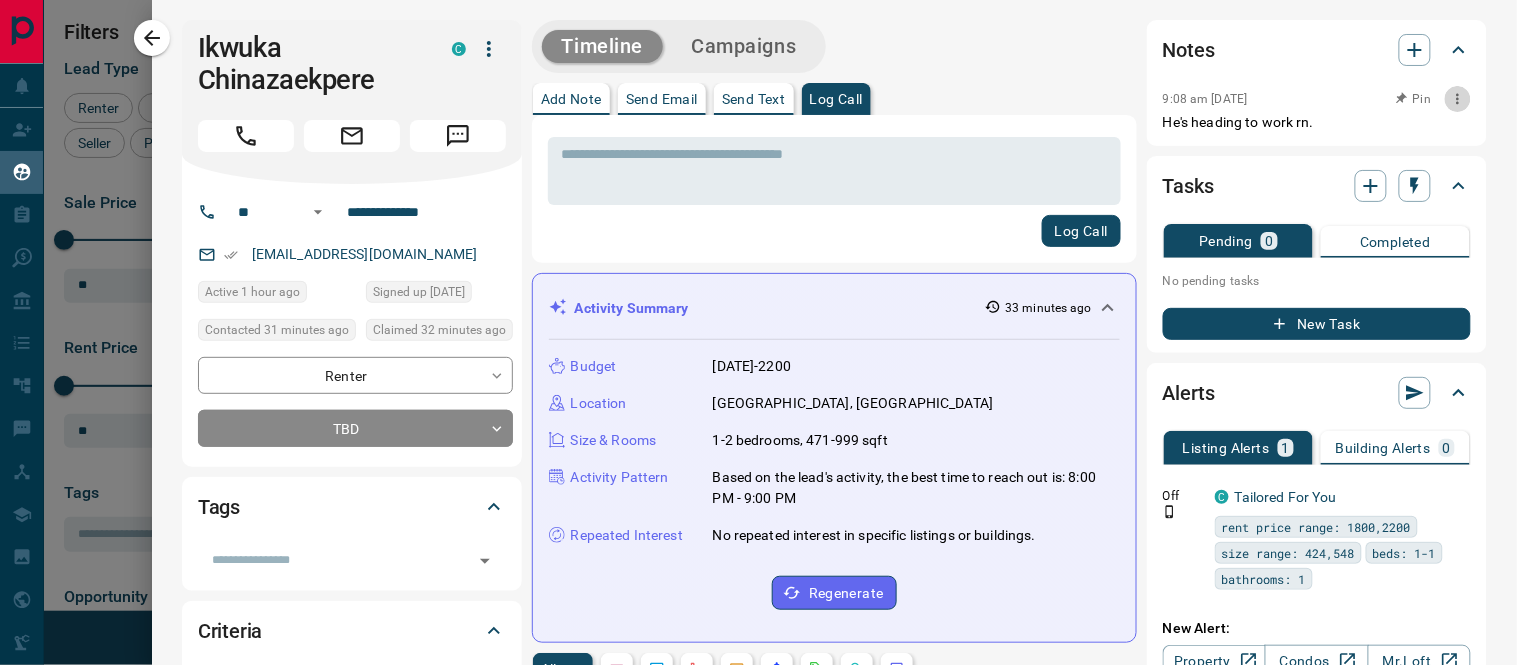 click 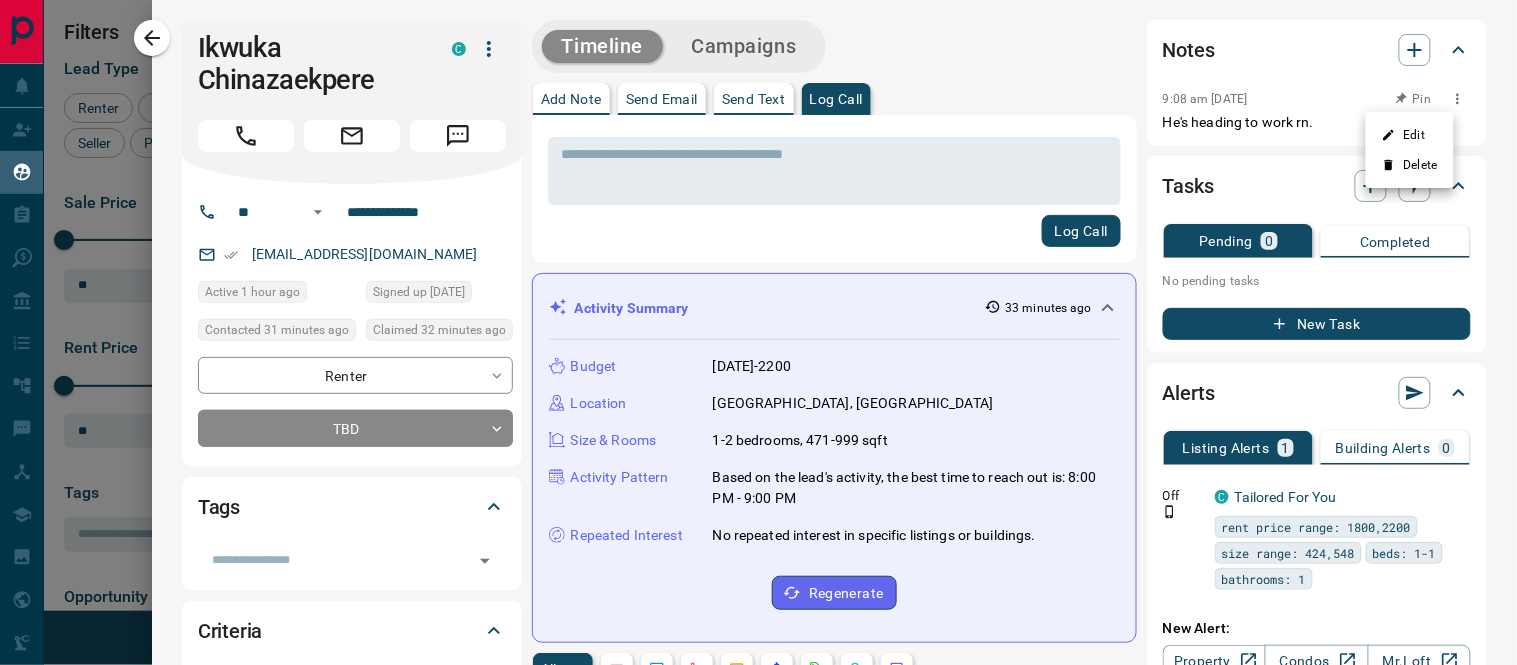 click on "Edit" at bounding box center (1410, 135) 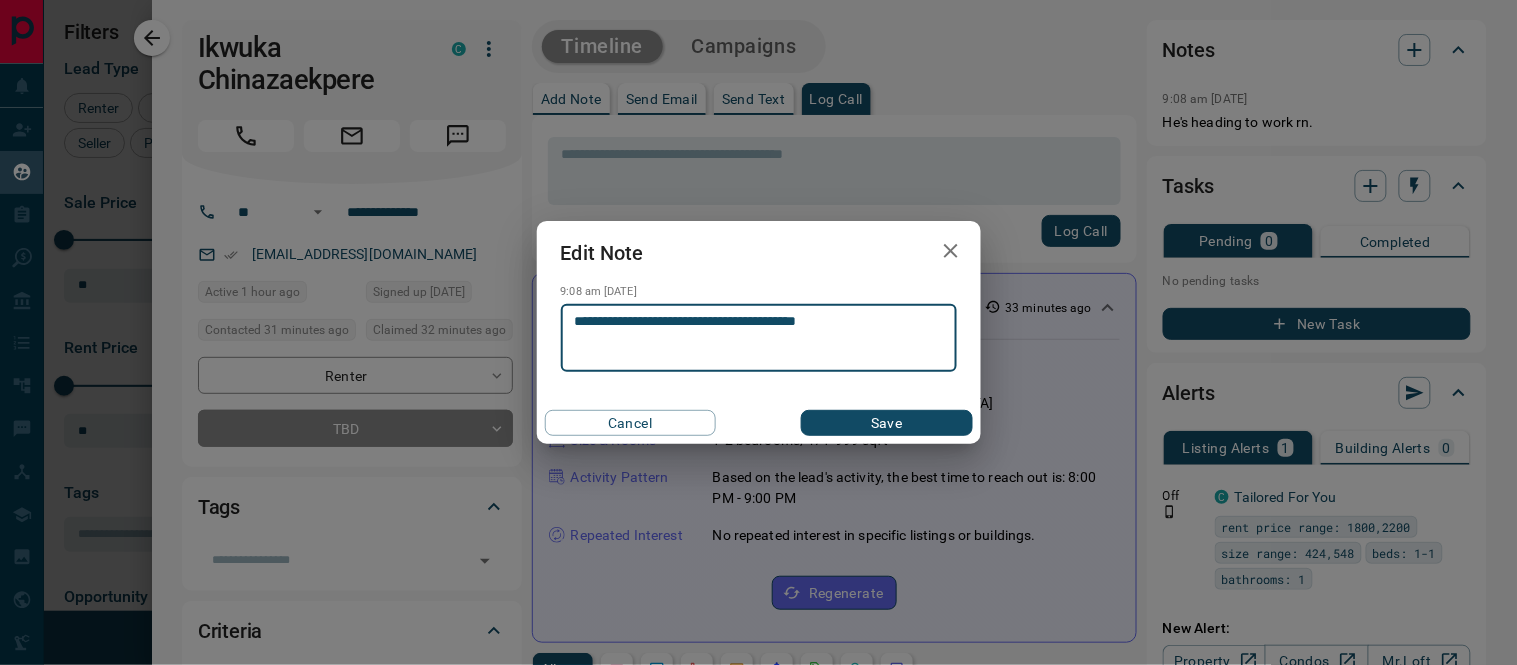 type on "**********" 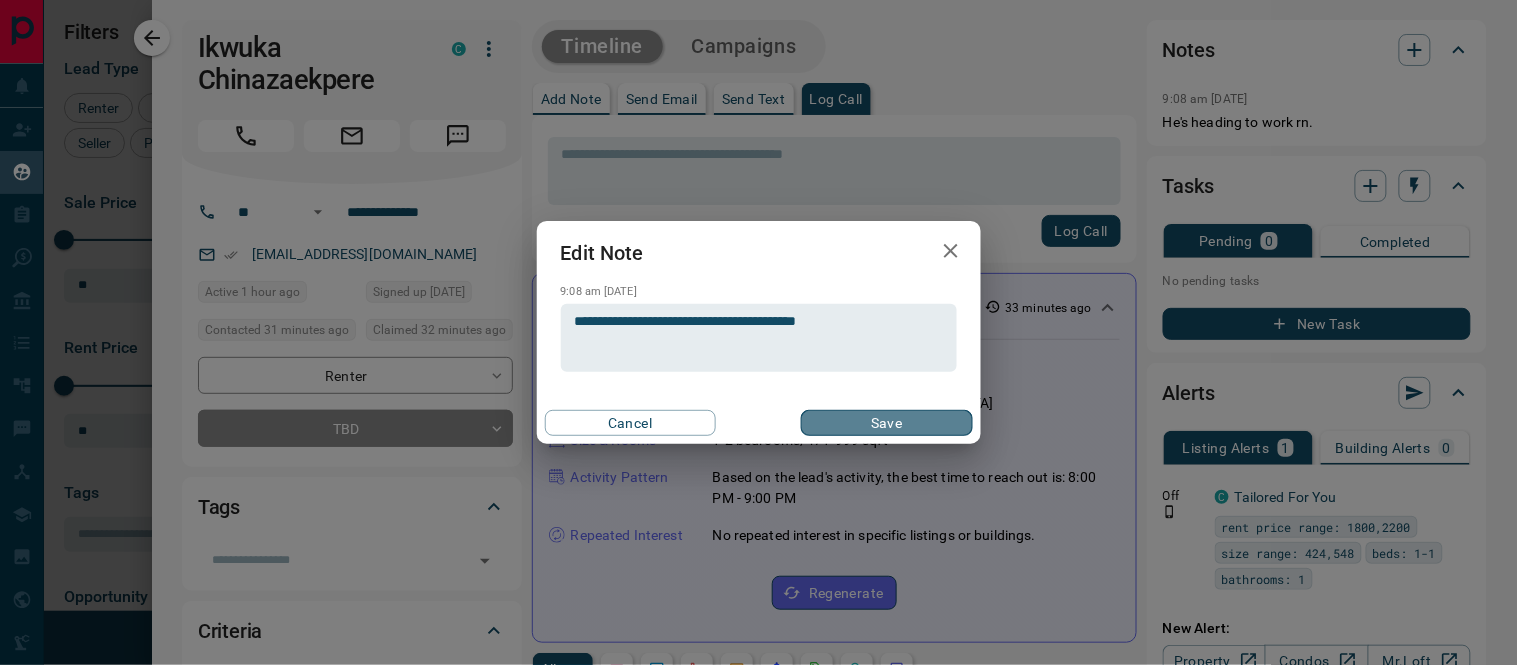 click on "Save" at bounding box center [886, 423] 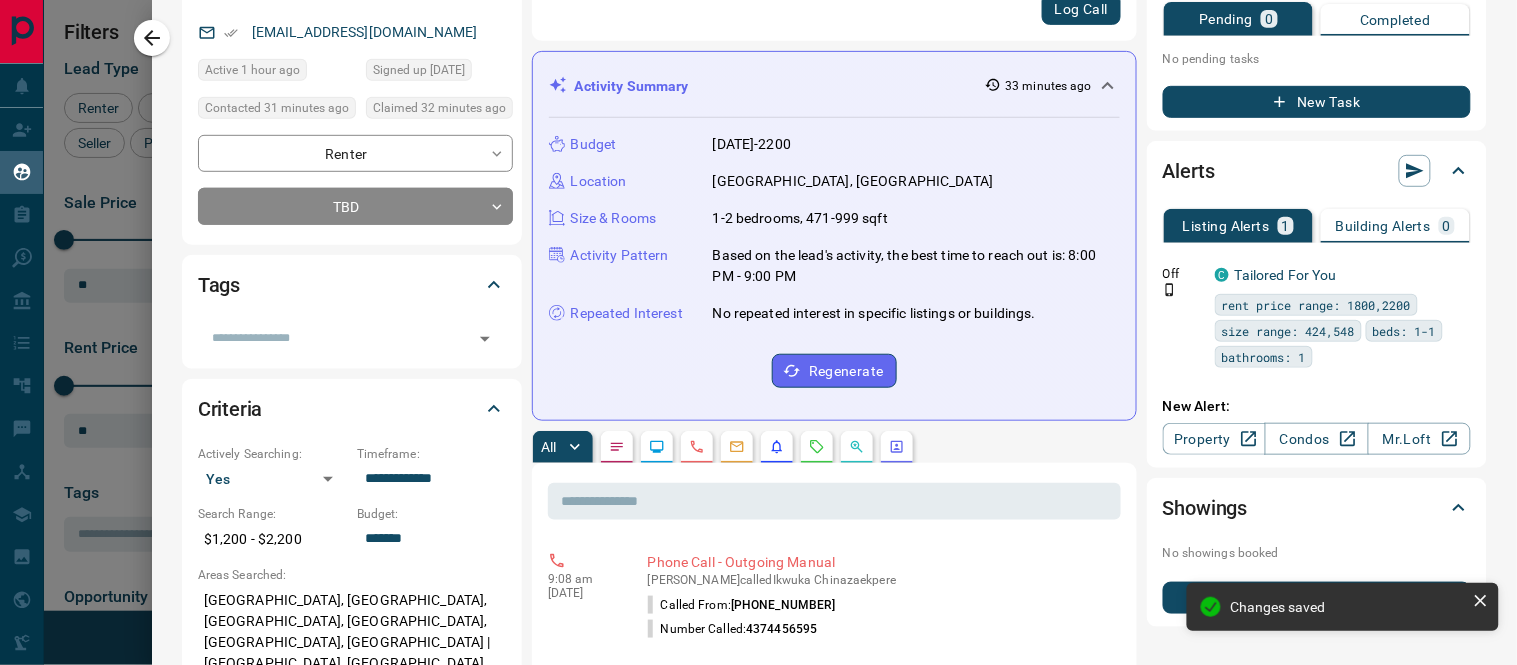scroll, scrollTop: 444, scrollLeft: 0, axis: vertical 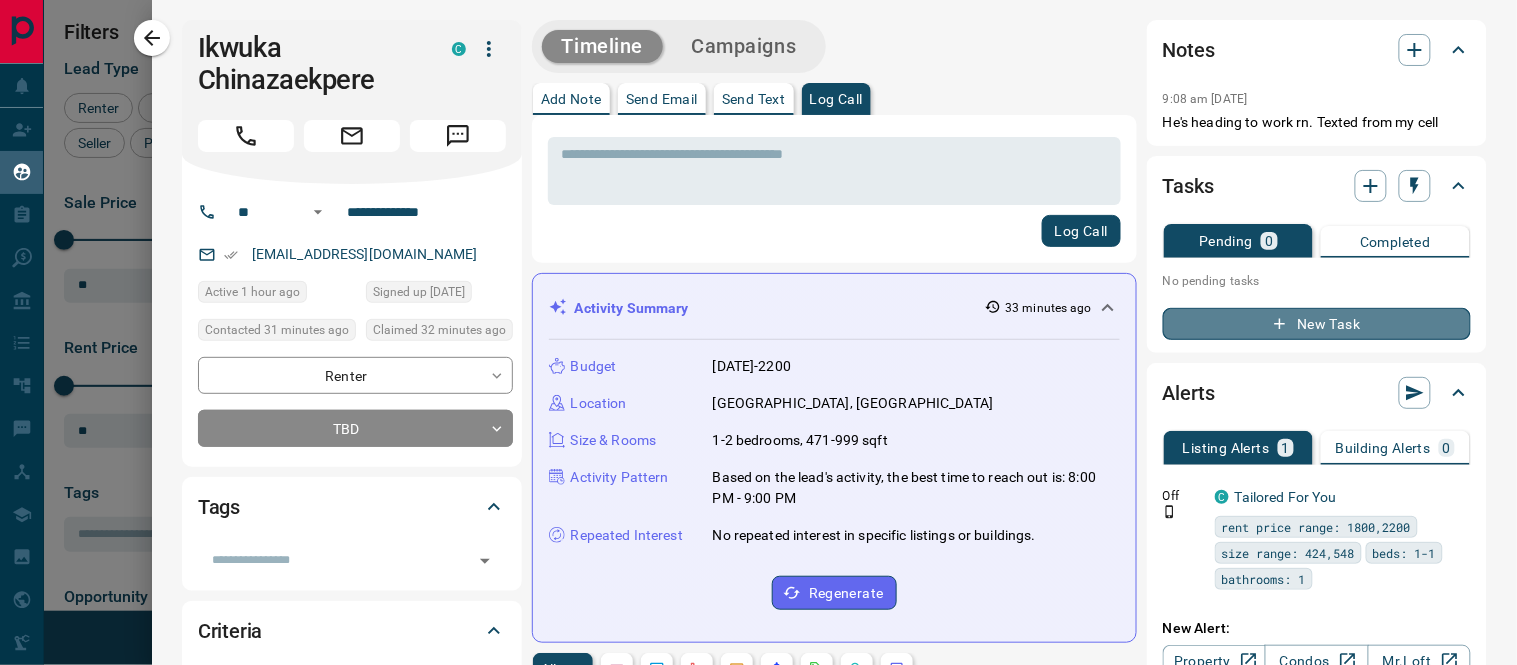 click 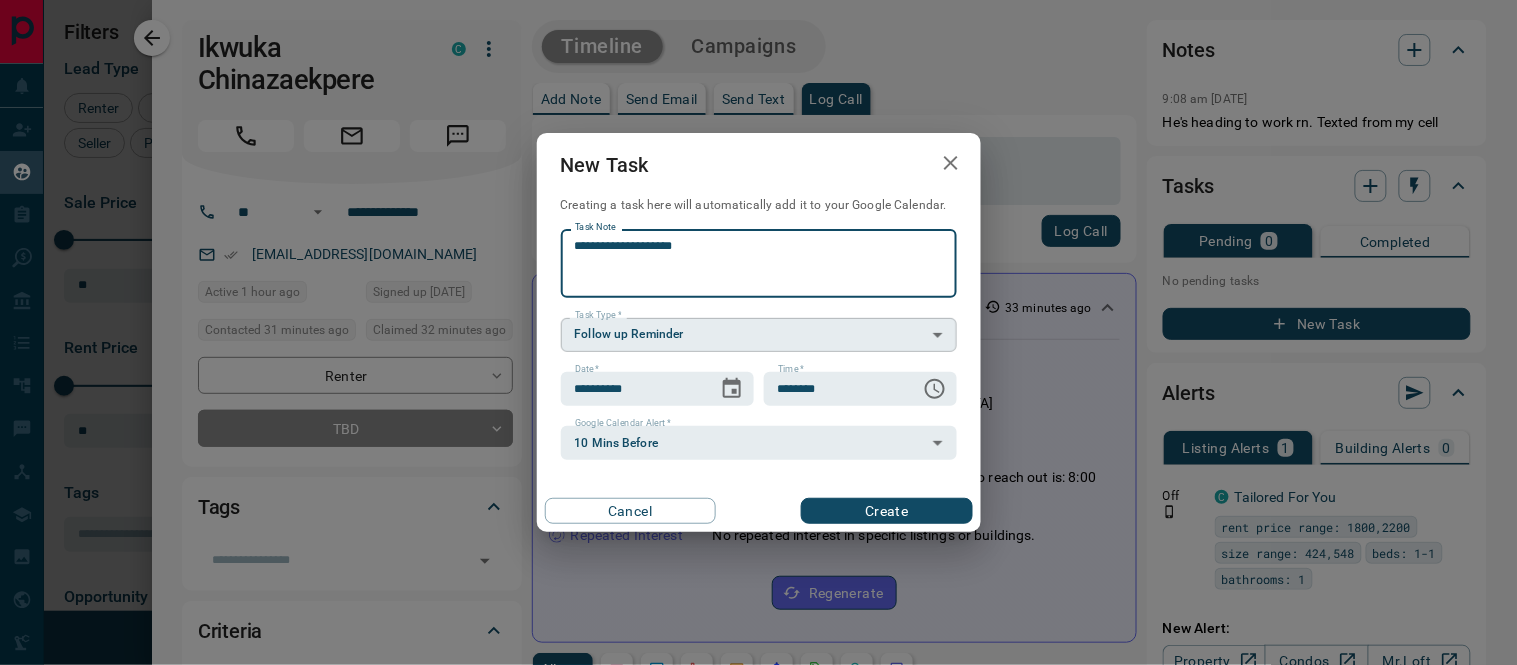 type on "**********" 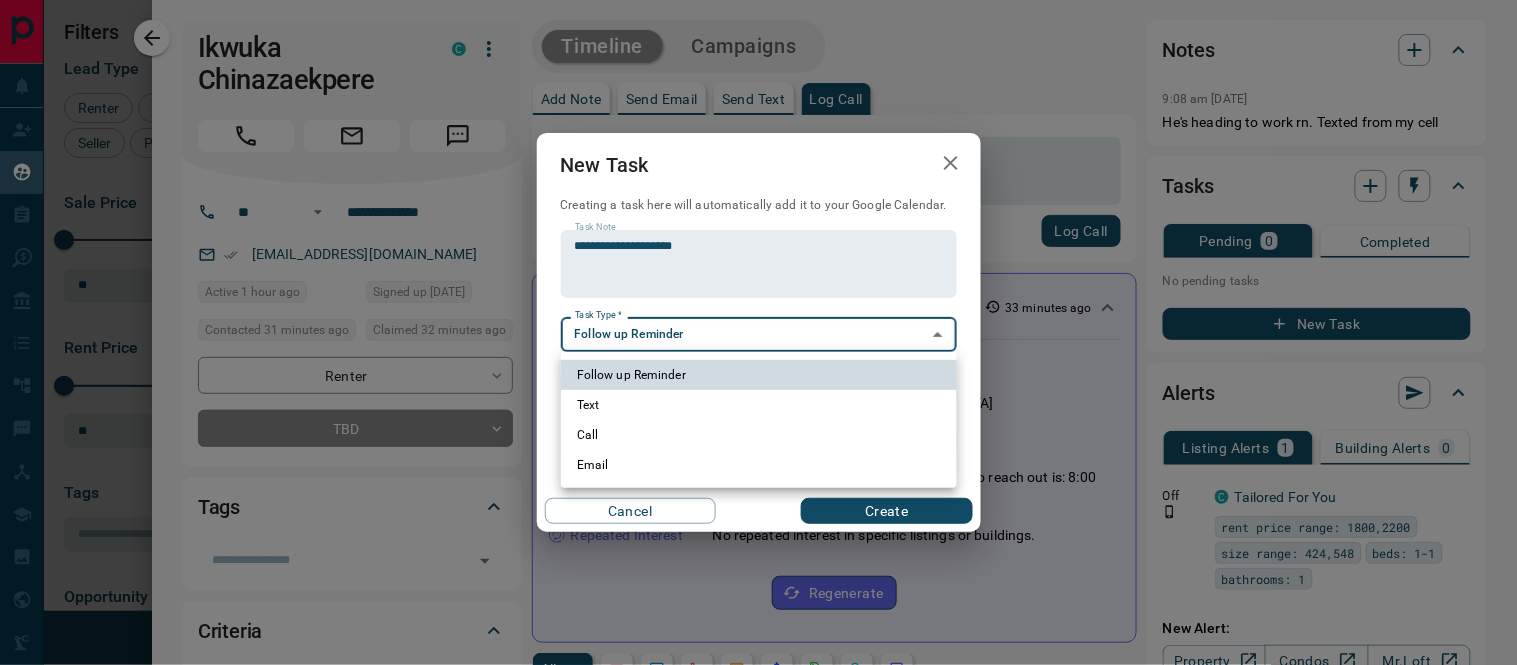click on "Lead Transfers Claim Leads My Leads Tasks Opportunities Deals Campaigns Automations Messages Broker Bay Training Media Services Agent Resources Precon Worksheet Mobile Apps Disclosure Logout My Leads Filters 1 Manage Tabs New Lead All 262 TBD 9 Do Not Contact - Not Responsive 7 Bogus 45 Just Browsing 9 Criteria Obtained 3 Future Follow Up 106 Warm 31 HOT 38 Taken on Showings 9 Submitted Offer - Client 5 Name Details Last Active Claimed Date Status Tags Ikwuka [GEOGRAPHIC_DATA] Renter C $1K - $2K Downtown, [GEOGRAPHIC_DATA], +4 1 hour ago Contacted in 3 hours 32 minutes ago Signed up [DATE] TBD + İlhan Emre Oflaz Renter C $3K - $3K [GEOGRAPHIC_DATA], [GEOGRAPHIC_DATA] [DATE] Contacted 20 hours ago [DATE] Signed up [DATE] Bogus + [PERSON_NAME] Renter C $0 - $3K Downtown, [GEOGRAPHIC_DATA] 19 hours ago Contacted 12 hours ago [DATE] Signed up [DATE] Future Follow Up + [PERSON_NAME] C $0 - $1000M Downtown, [GEOGRAPHIC_DATA] | [GEOGRAPHIC_DATA], +1 17 hours ago Contacted [DATE] [DATE] Signed up [DATE] Warm + [PERSON_NAME] [PERSON_NAME] C + C" at bounding box center [758, 320] 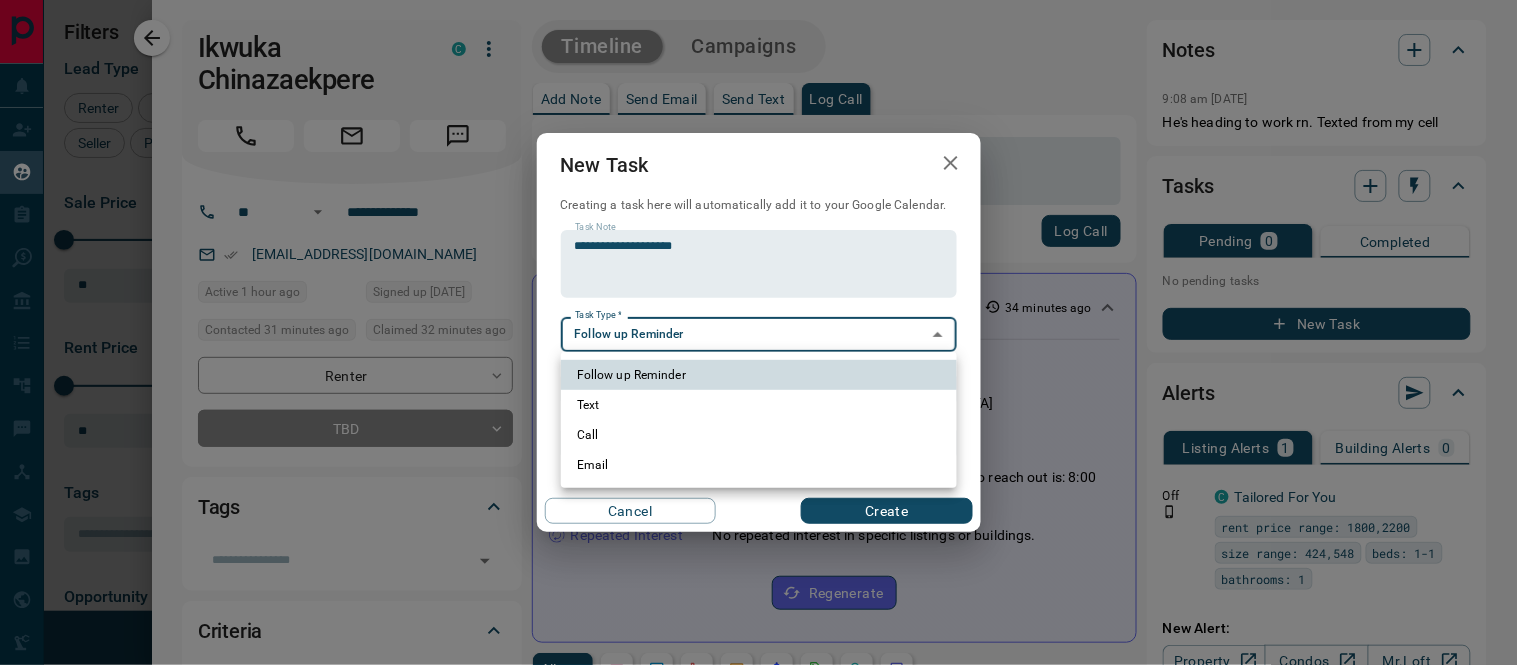 click on "Call" at bounding box center (759, 435) 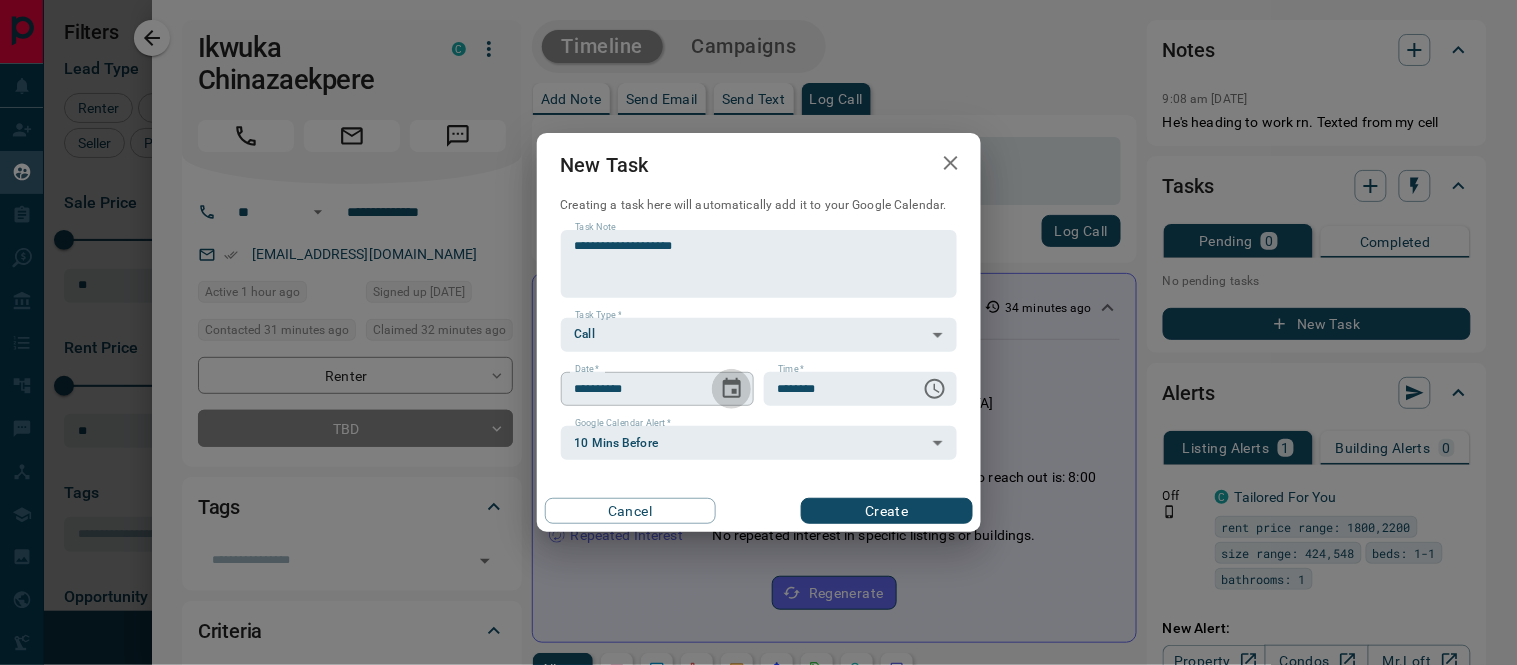 click 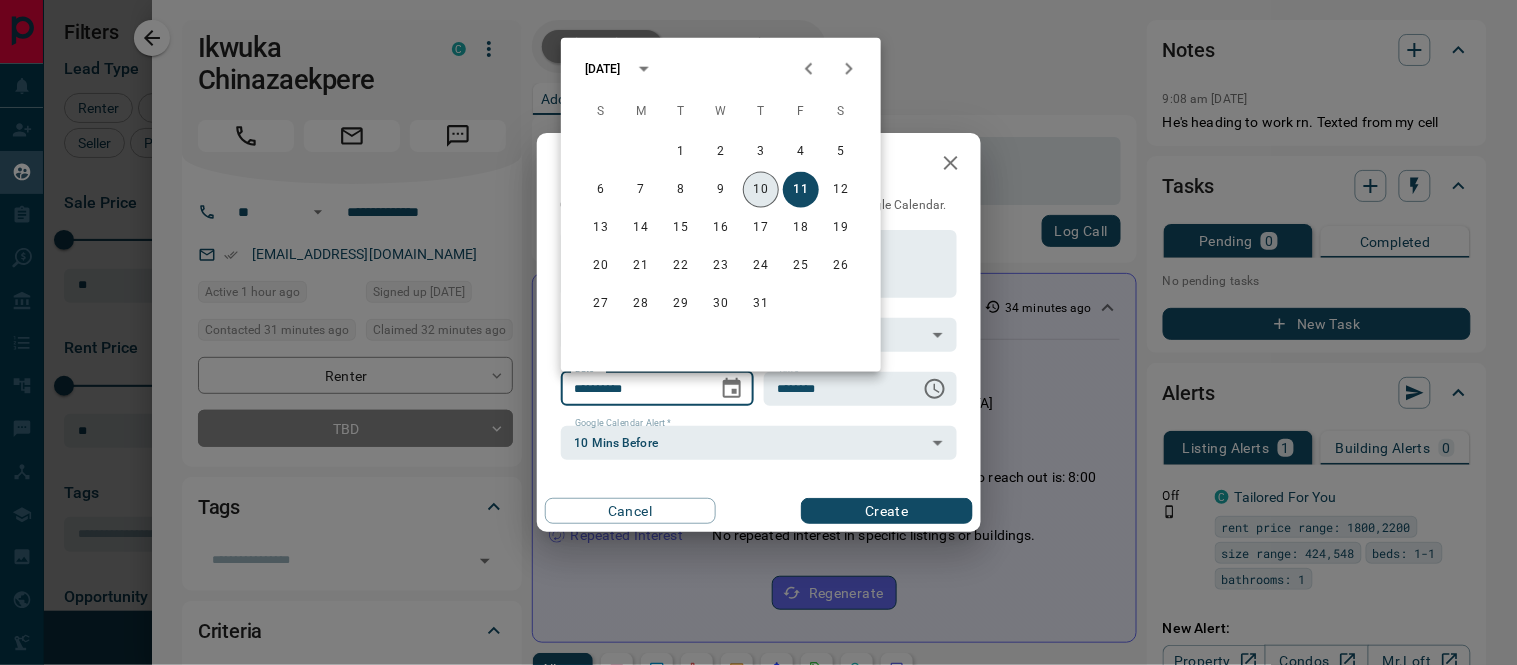 drag, startPoint x: 766, startPoint y: 187, endPoint x: 782, endPoint y: 253, distance: 67.911705 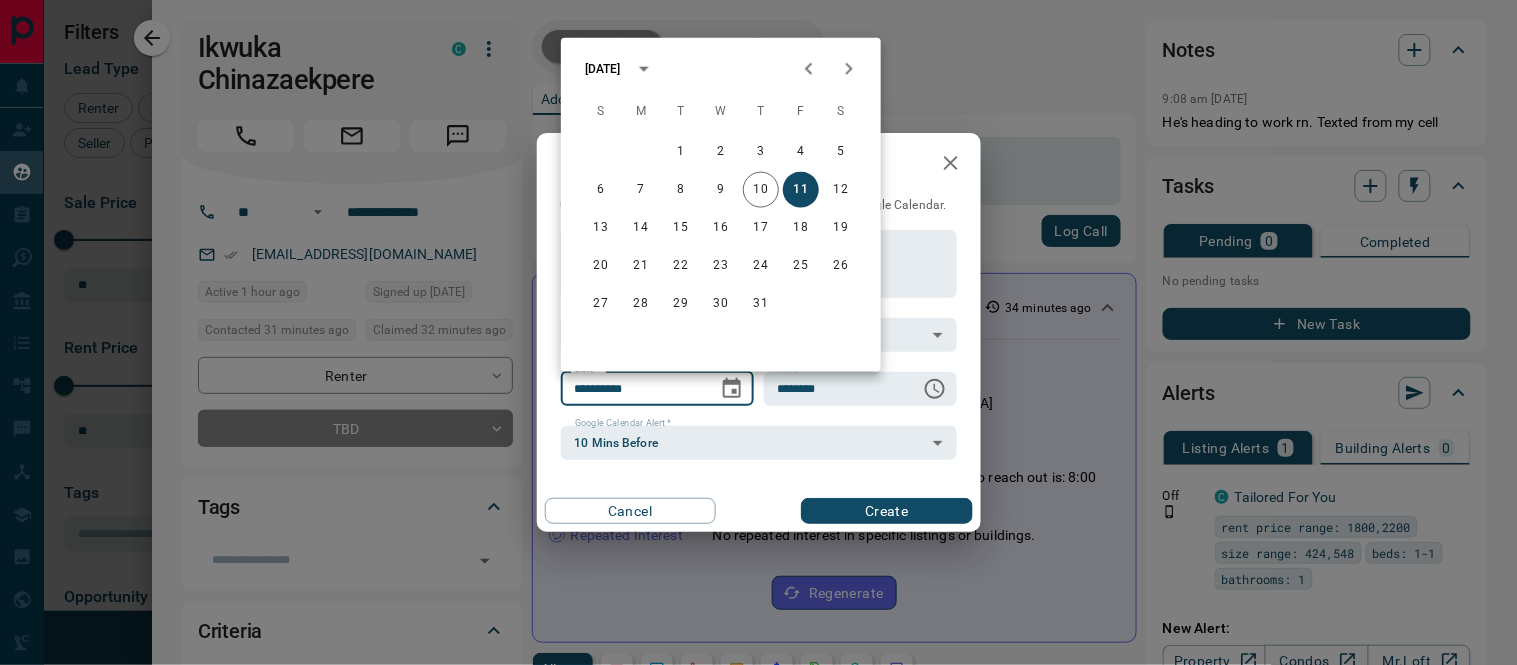 type on "**********" 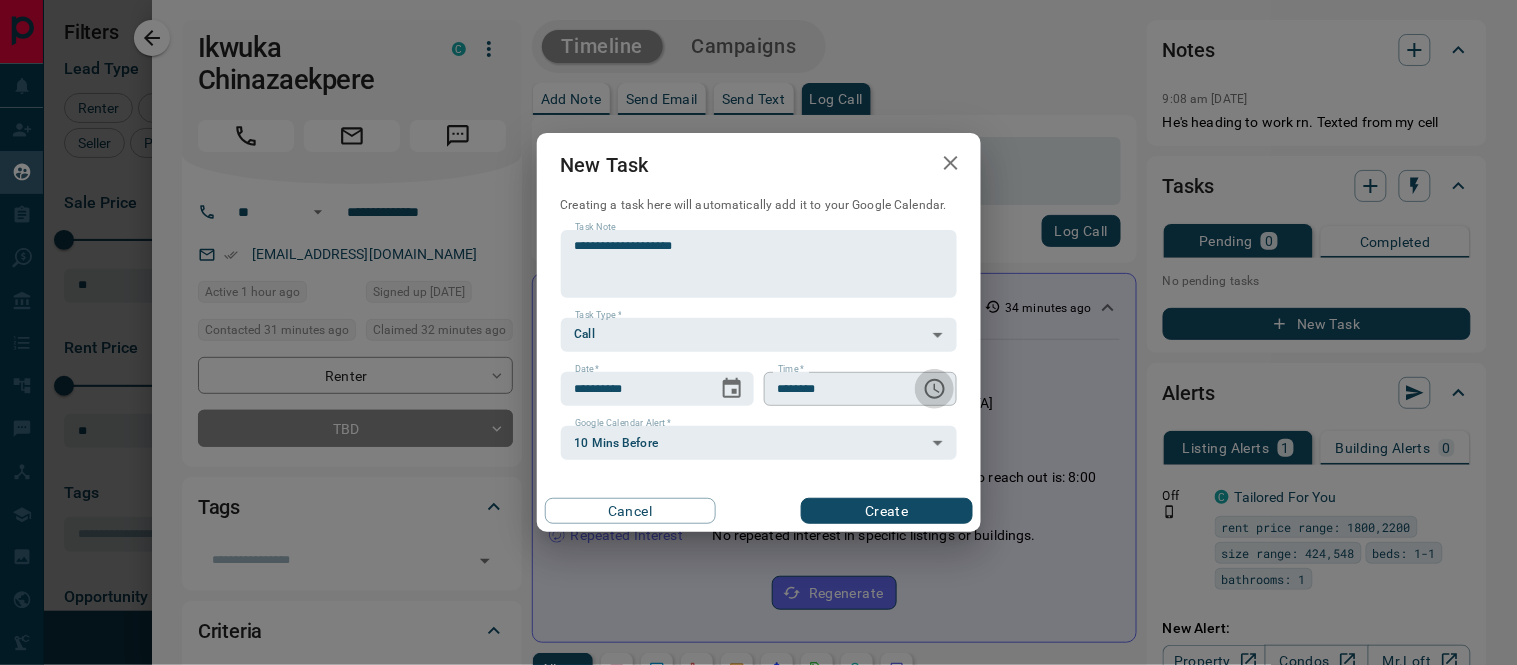 click 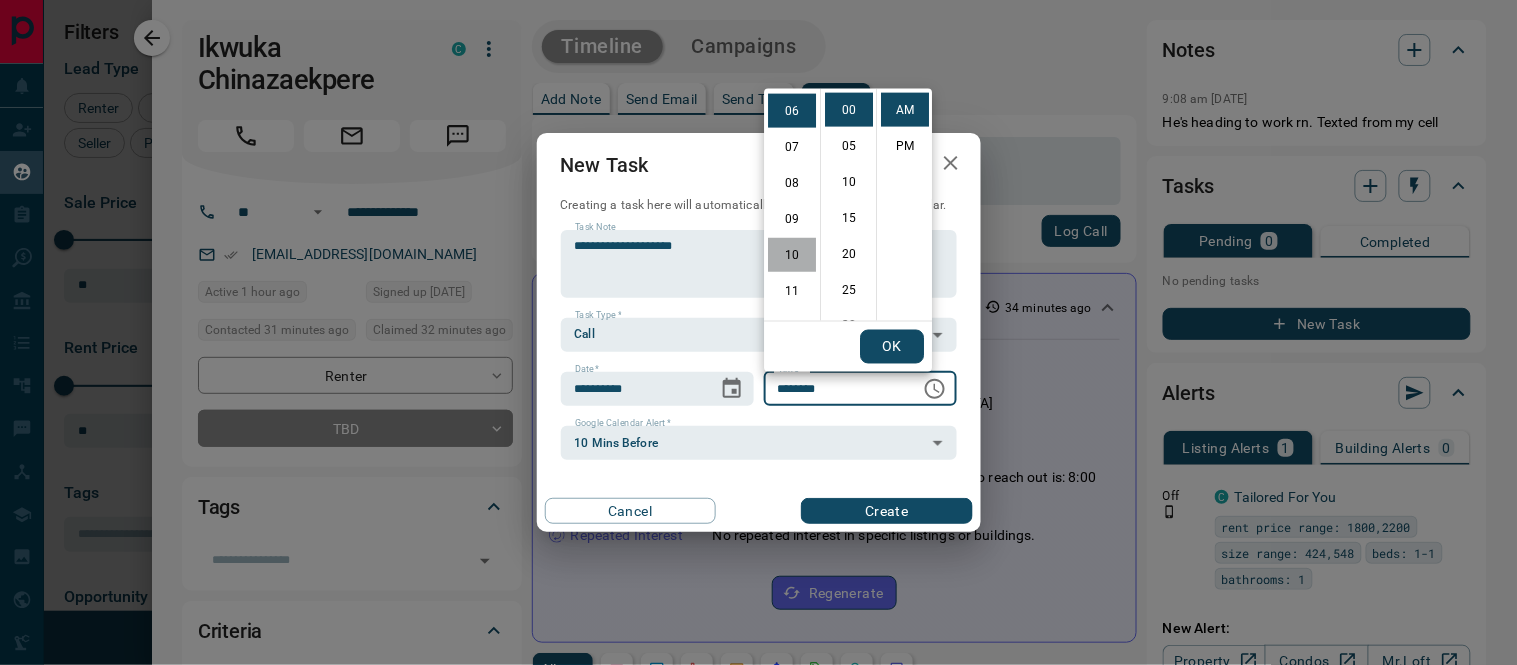 click on "10" at bounding box center (792, 255) 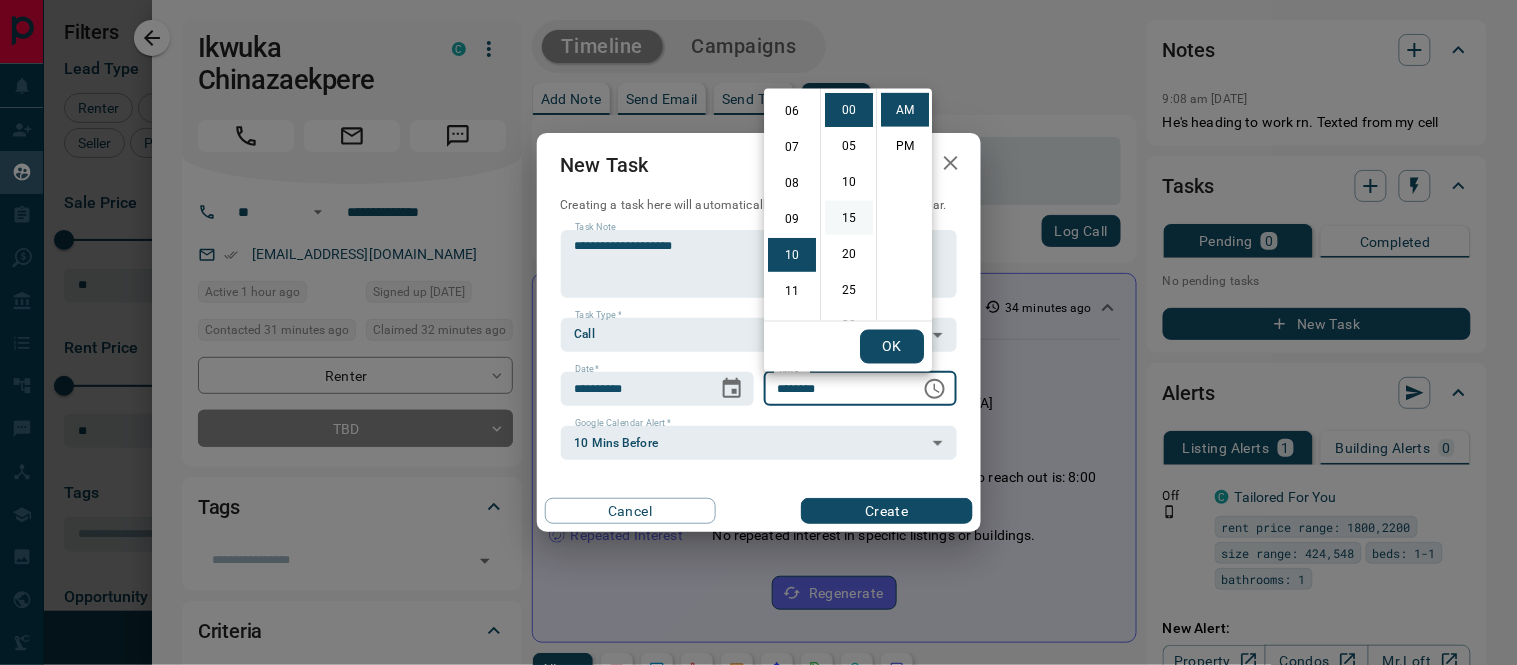 scroll, scrollTop: 360, scrollLeft: 0, axis: vertical 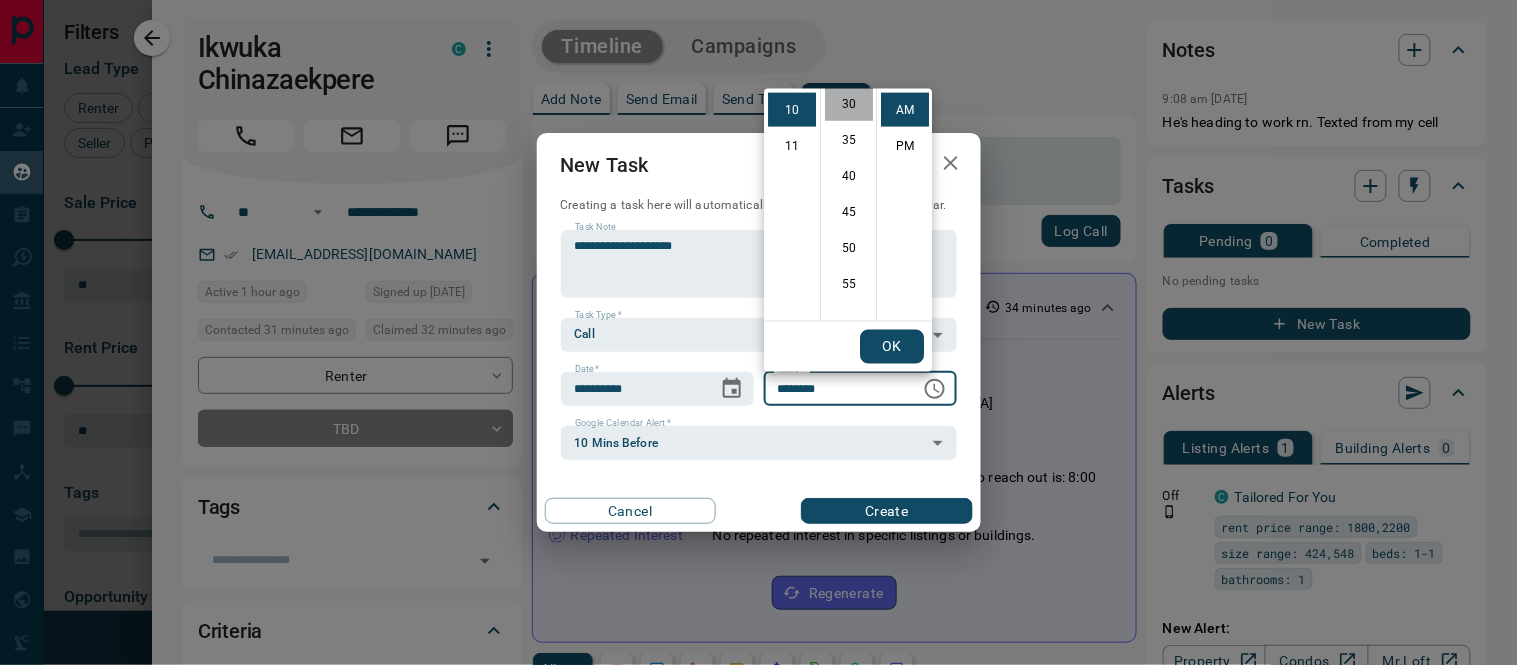 click on "30" at bounding box center (849, 104) 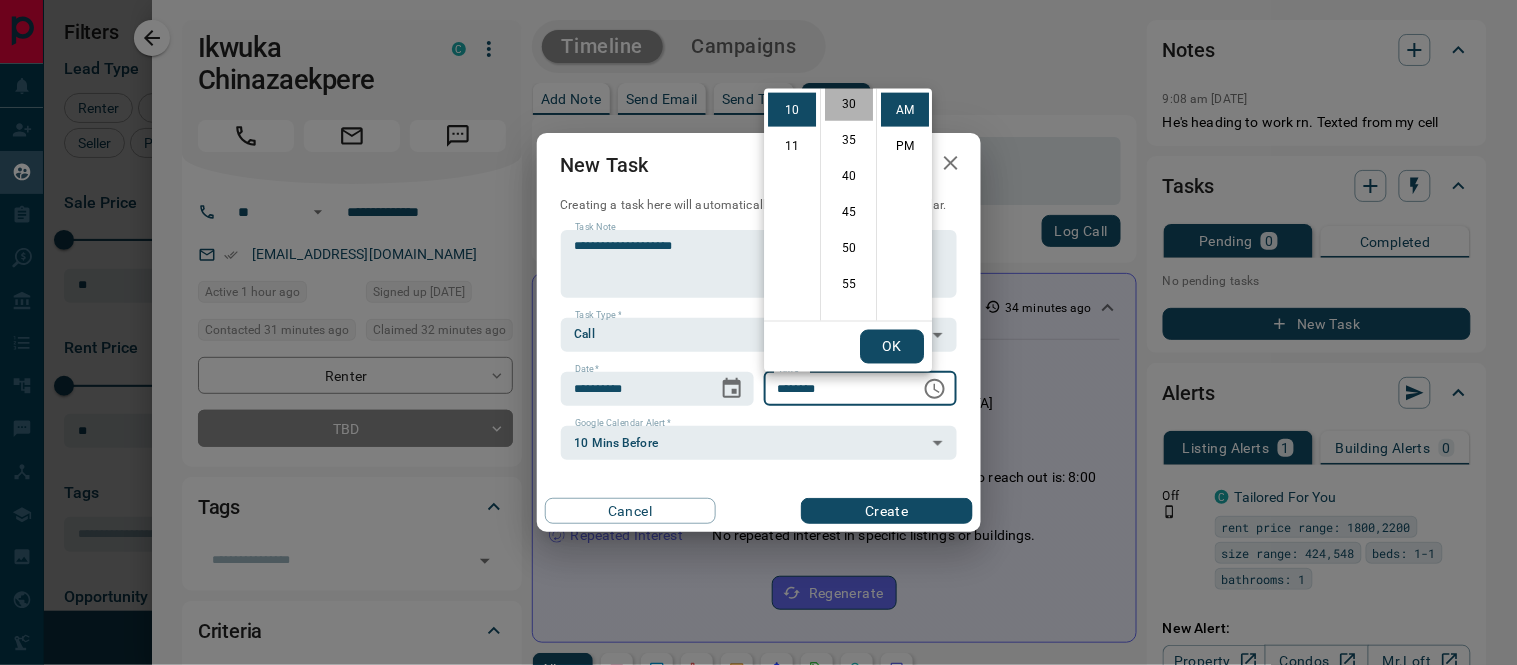 type on "********" 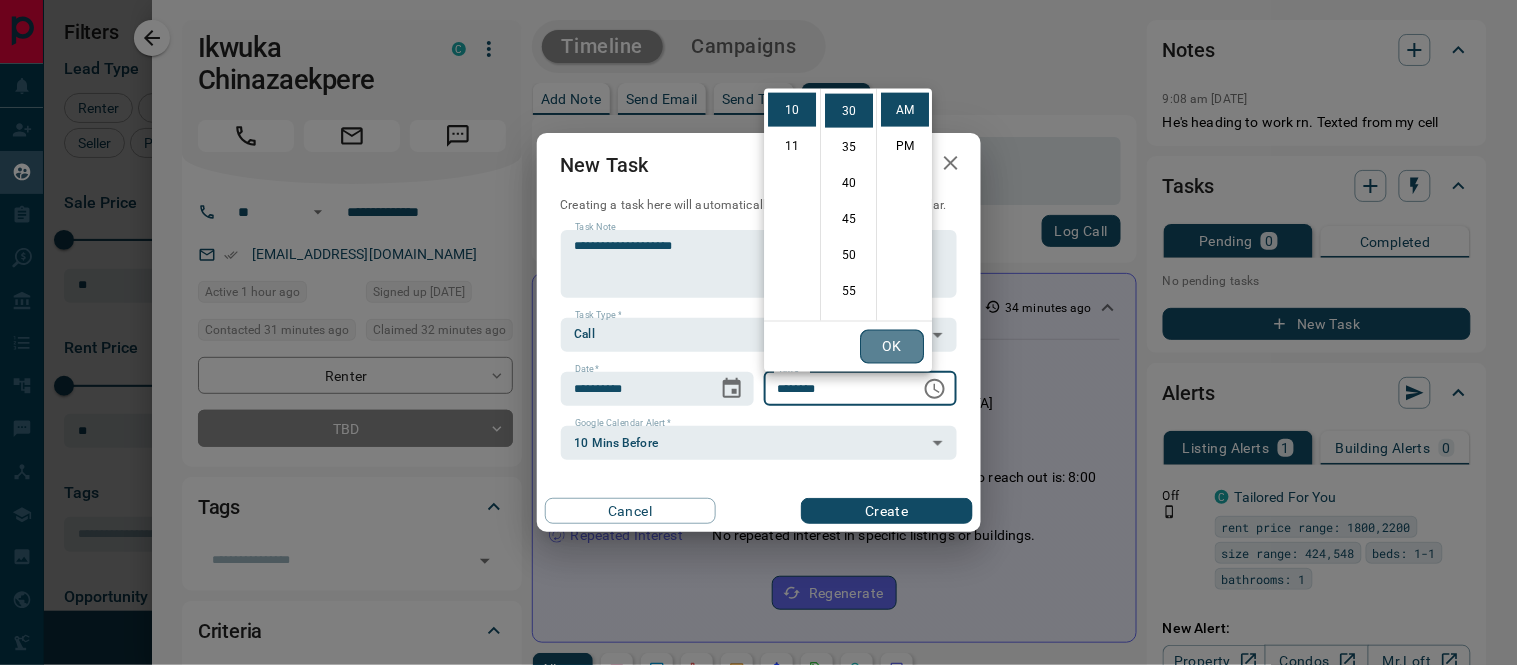 drag, startPoint x: 876, startPoint y: 347, endPoint x: 873, endPoint y: 393, distance: 46.09772 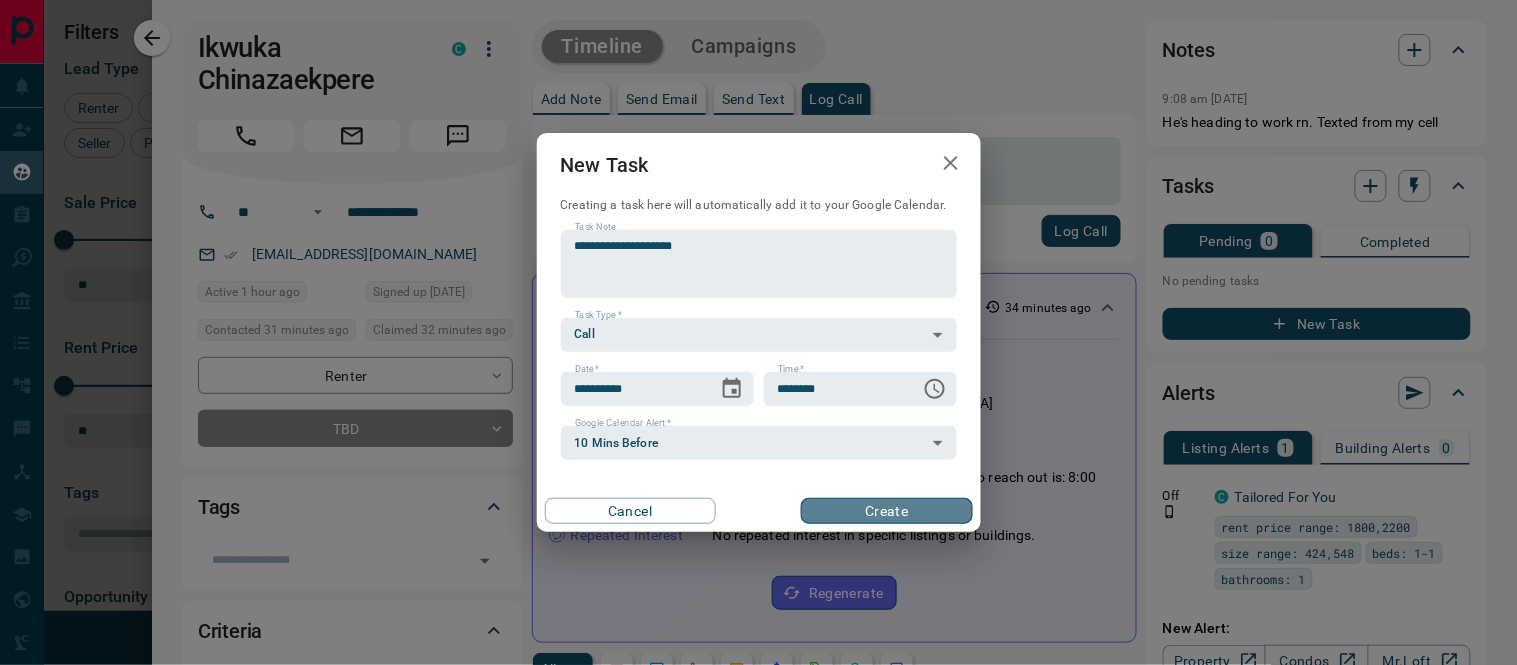 click on "Create" at bounding box center (886, 511) 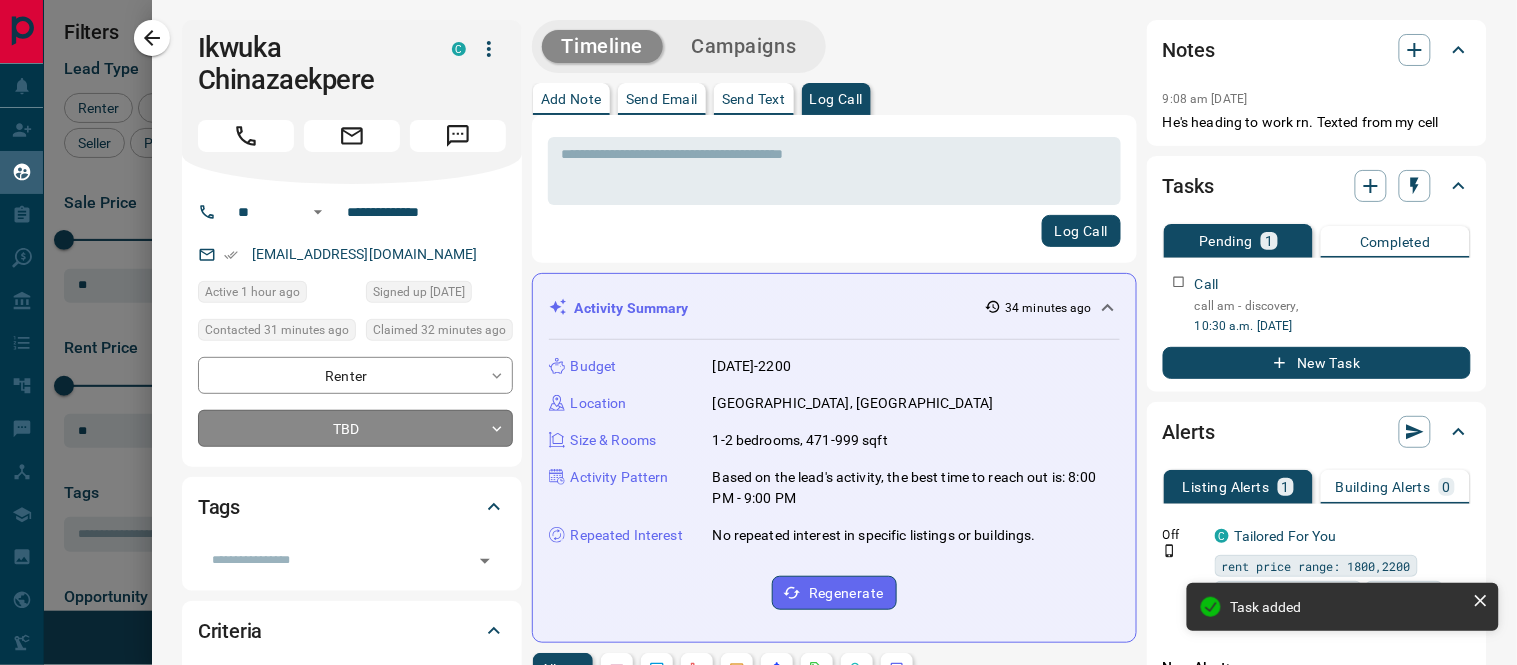 click on "Lead Transfers Claim Leads My Leads Tasks Opportunities Deals Campaigns Automations Messages Broker Bay Training Media Services Agent Resources Precon Worksheet Mobile Apps Disclosure Logout My Leads Filters 1 Manage Tabs New Lead All 262 TBD 9 Do Not Contact - Not Responsive 7 Bogus 45 Just Browsing 9 Criteria Obtained 3 Future Follow Up 106 Warm 31 HOT 38 Taken on Showings 9 Submitted Offer - Client 5 Name Details Last Active Claimed Date Status Tags Ikwuka [GEOGRAPHIC_DATA] Renter C $1K - $2K Downtown, [GEOGRAPHIC_DATA], +4 1 hour ago Contacted in 3 hours 32 minutes ago Signed up [DATE] TBD + İlhan Emre Oflaz Renter C $3K - $3K [GEOGRAPHIC_DATA], [GEOGRAPHIC_DATA] [DATE] Contacted 20 hours ago [DATE] Signed up [DATE] Bogus + [PERSON_NAME] Renter C $0 - $3K Downtown, [GEOGRAPHIC_DATA] 19 hours ago Contacted 12 hours ago [DATE] Signed up [DATE] Future Follow Up + [PERSON_NAME] C $0 - $1000M Downtown, [GEOGRAPHIC_DATA] | [GEOGRAPHIC_DATA], +1 17 hours ago Contacted [DATE] [DATE] Signed up [DATE] Warm + [PERSON_NAME] [PERSON_NAME] C + C" at bounding box center [758, 320] 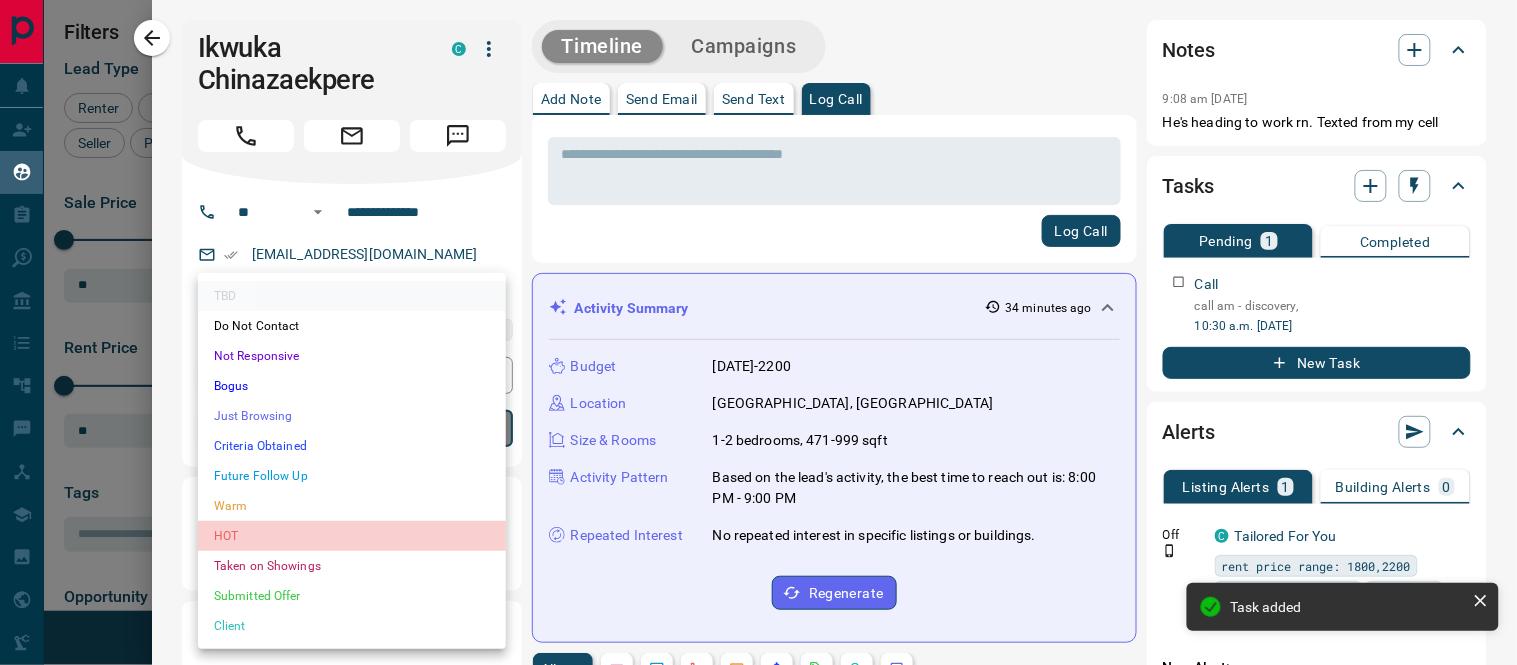 drag, startPoint x: 238, startPoint y: 540, endPoint x: 441, endPoint y: 356, distance: 273.97992 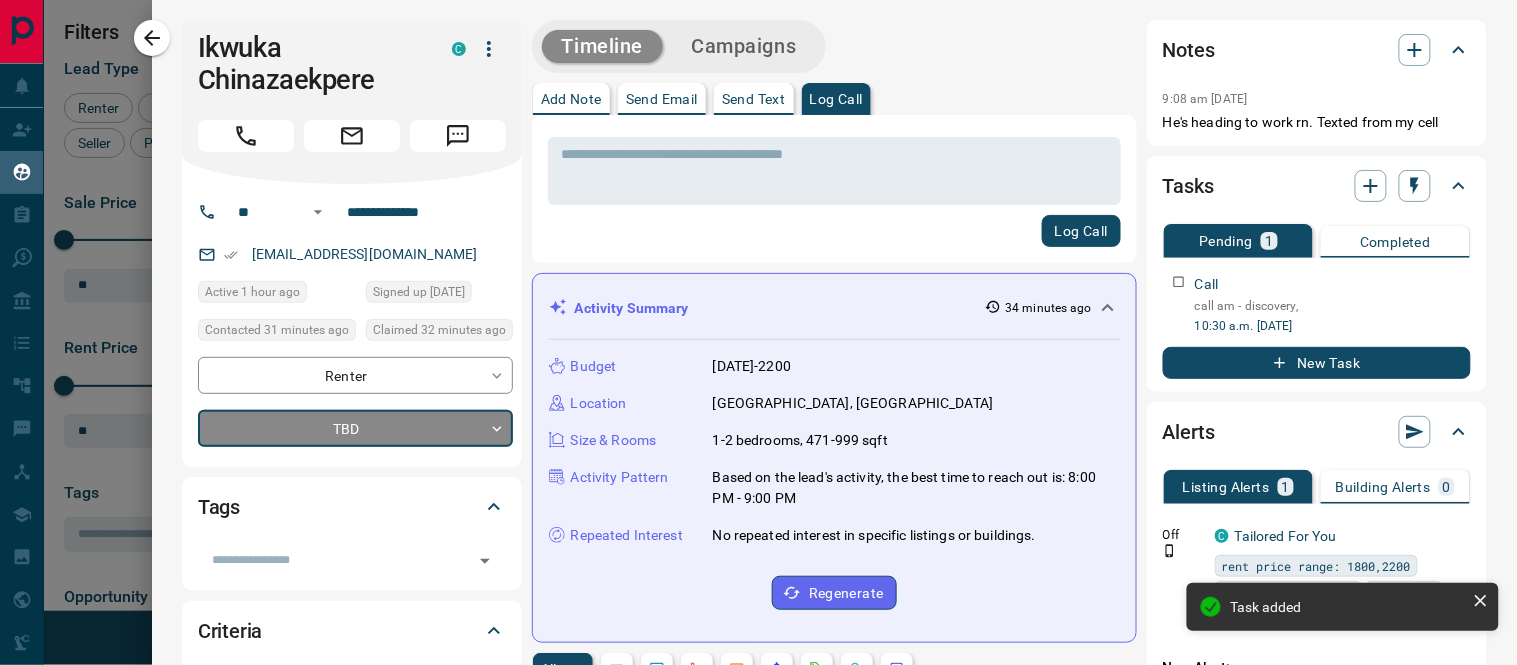 type on "*" 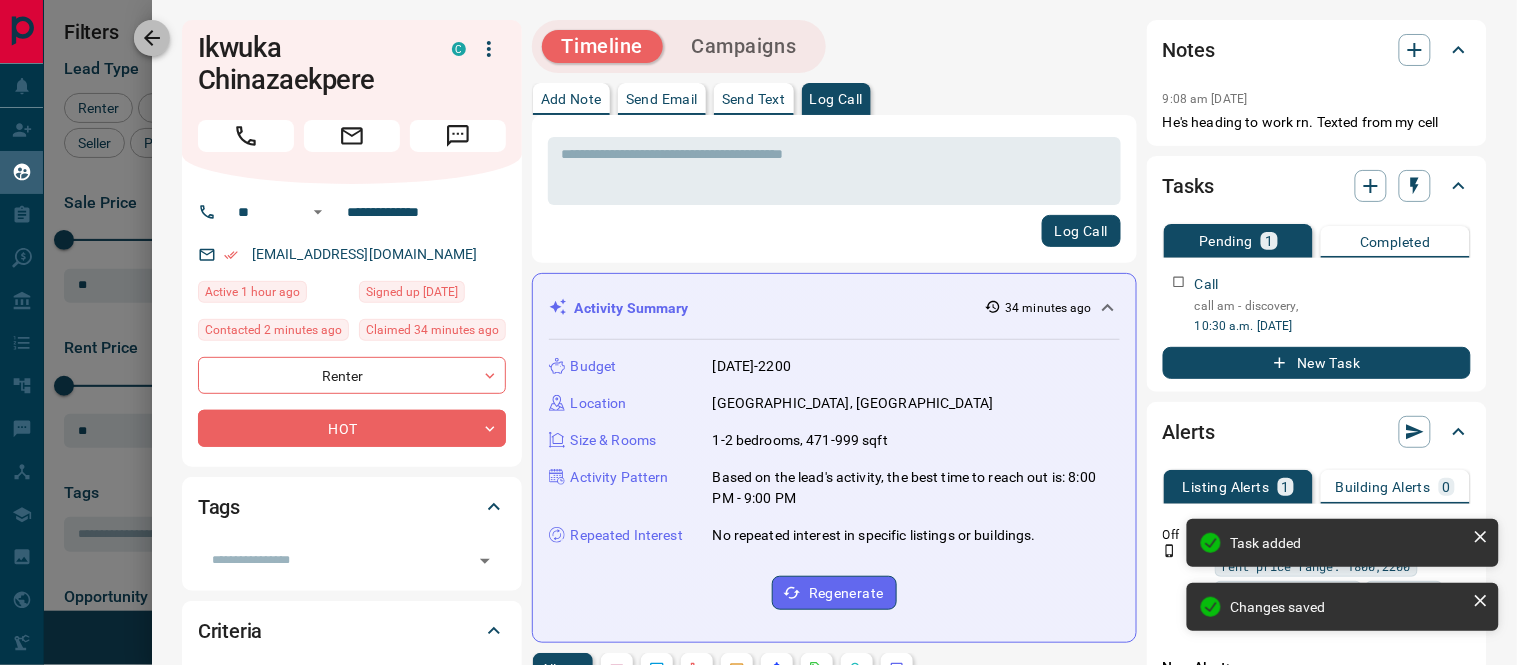 click 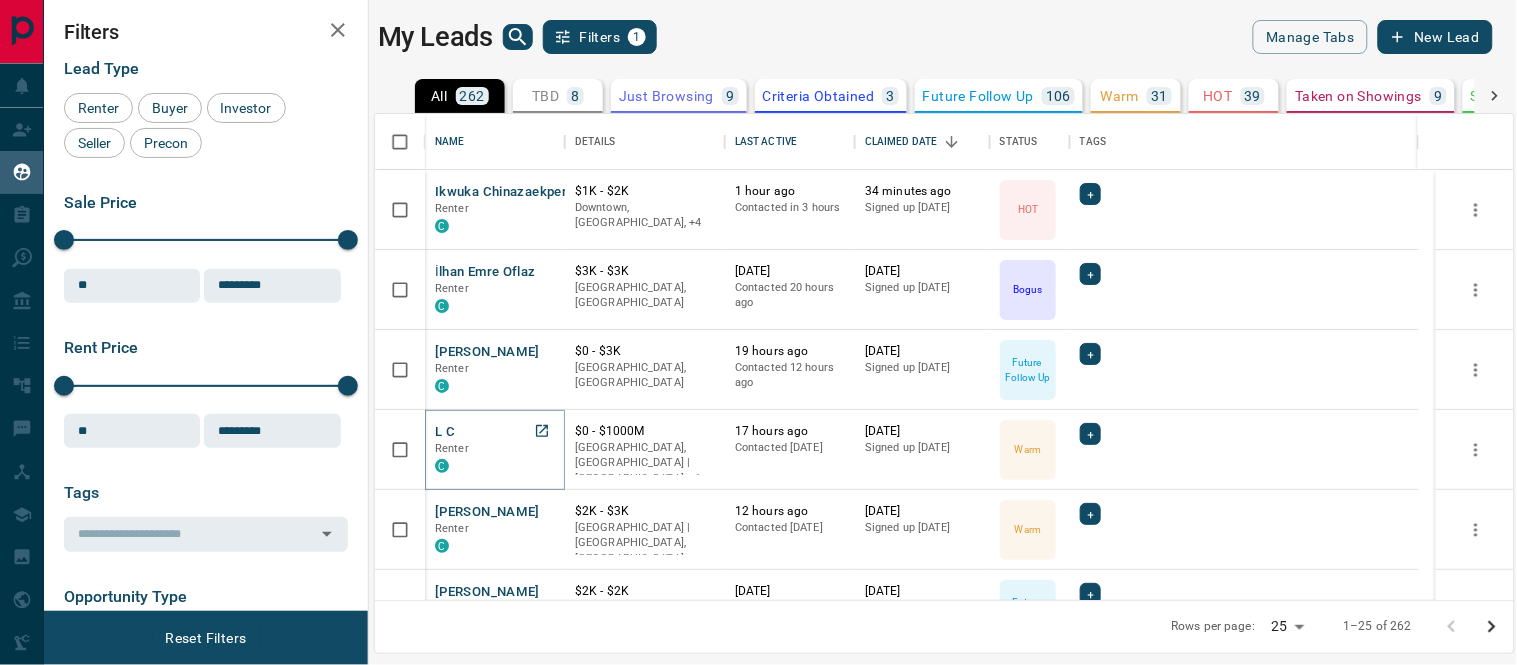 click on "L C" at bounding box center [445, 432] 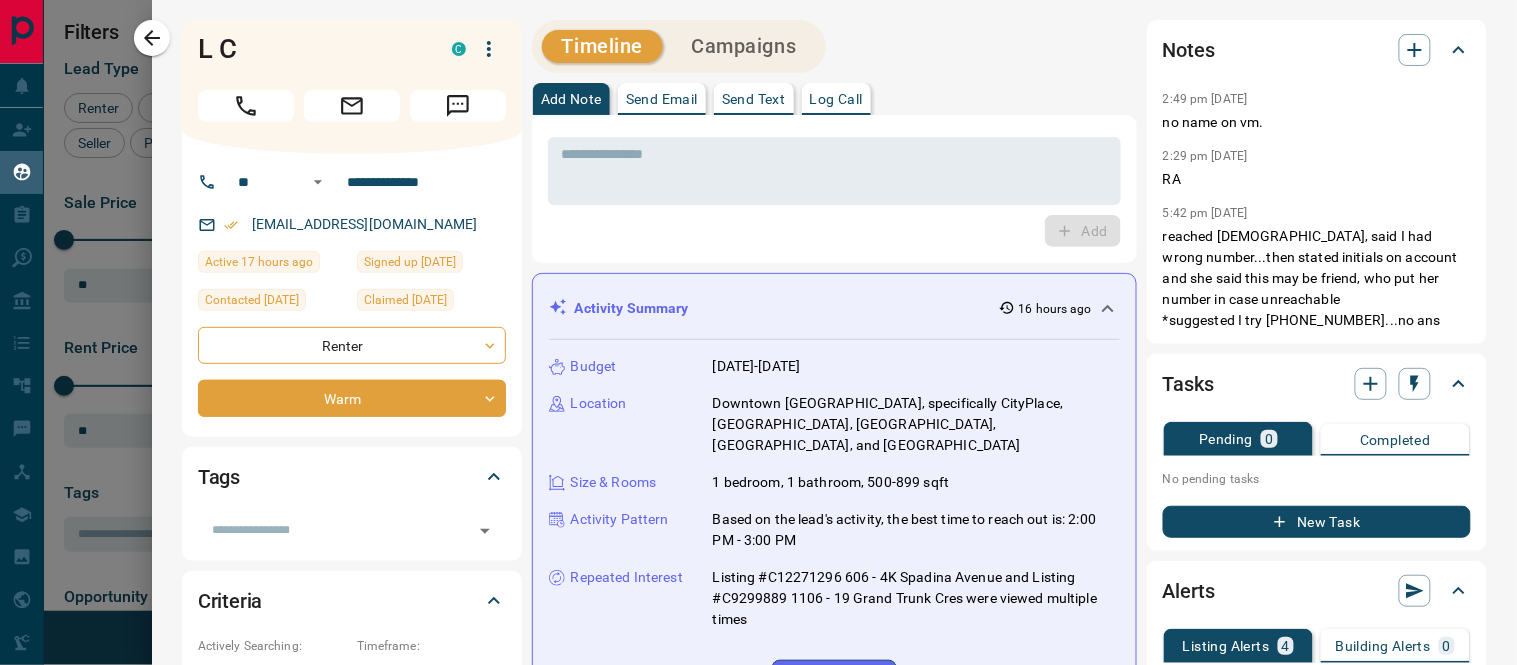 scroll, scrollTop: 444, scrollLeft: 0, axis: vertical 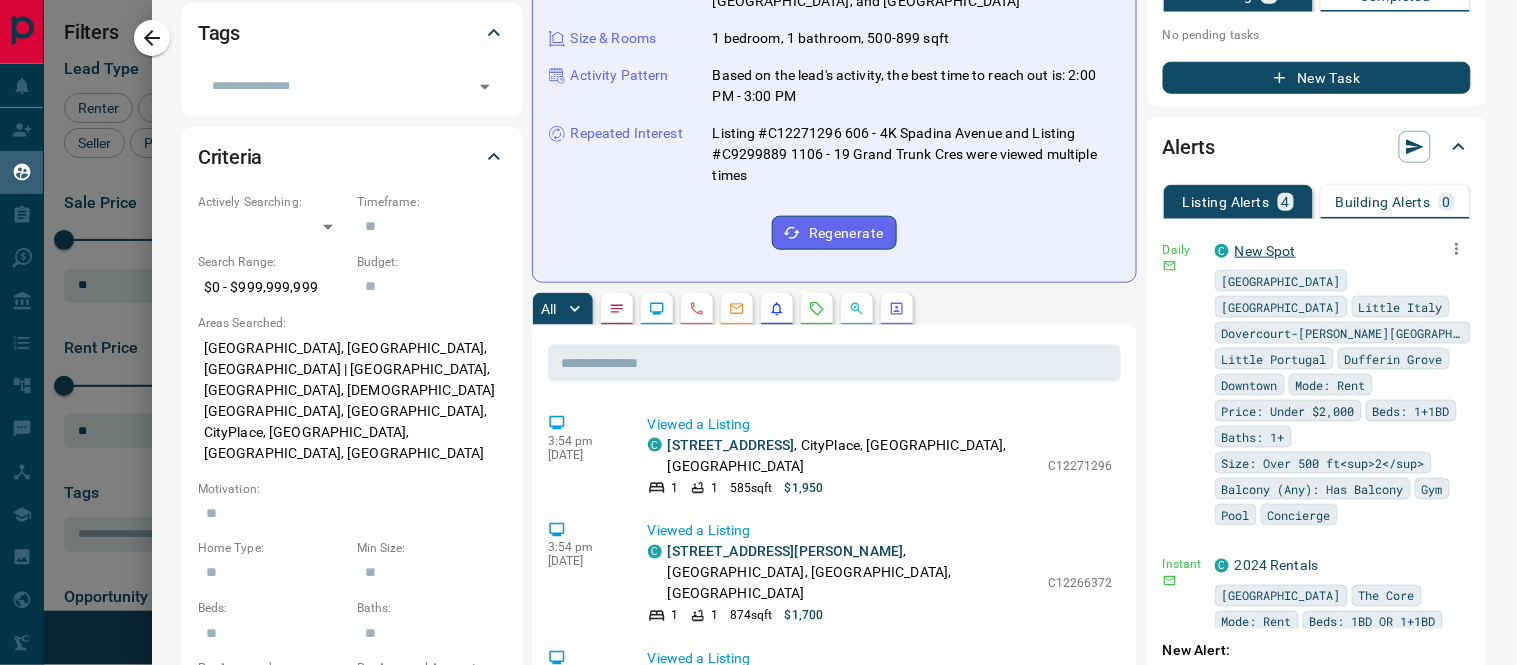 click on "New Spot" at bounding box center (1265, 251) 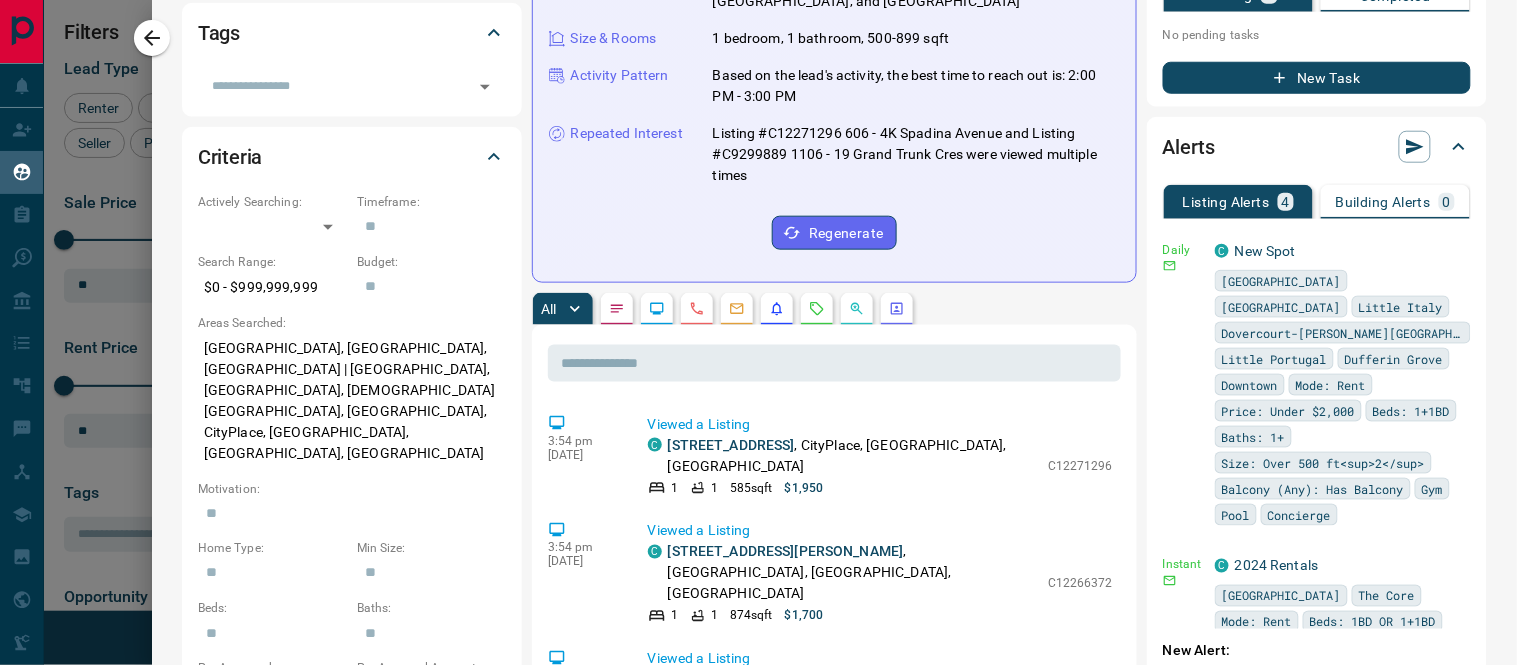 scroll, scrollTop: 0, scrollLeft: 0, axis: both 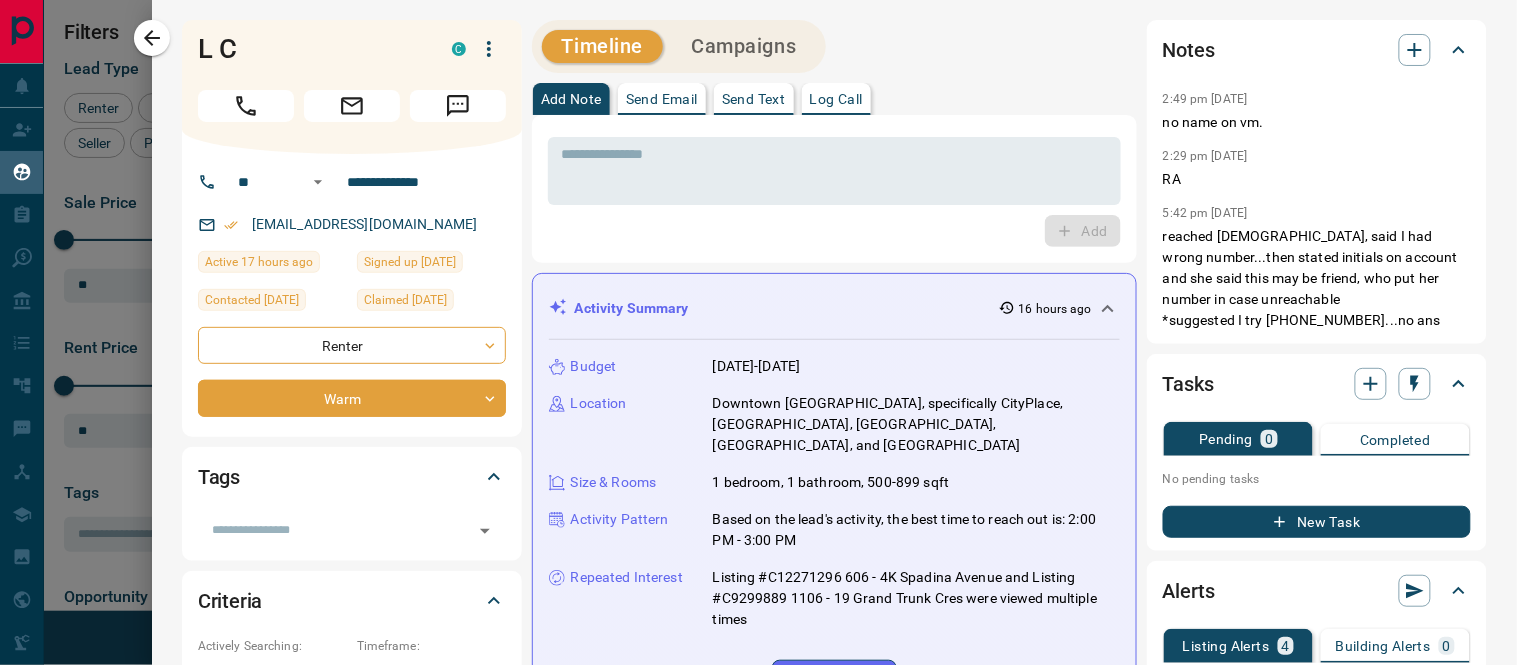 click on "Log Call" at bounding box center [836, 99] 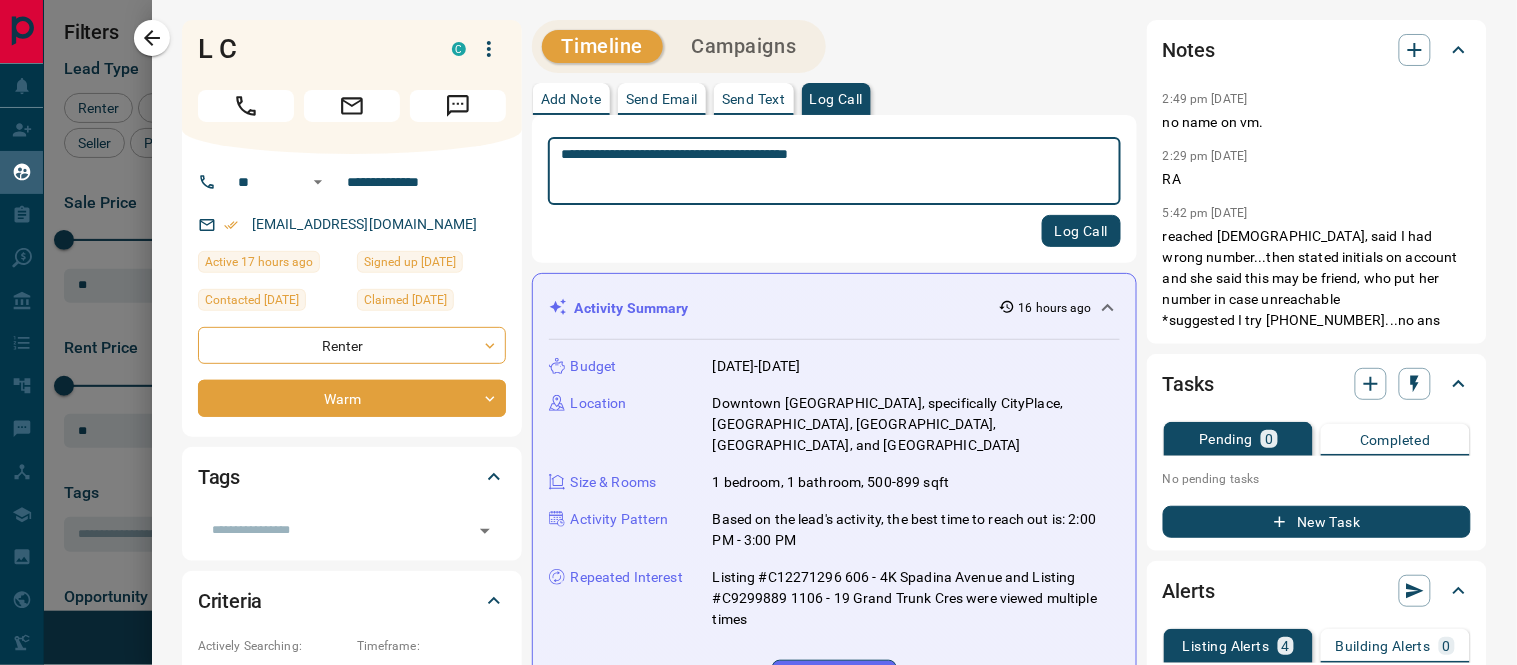 type on "**********" 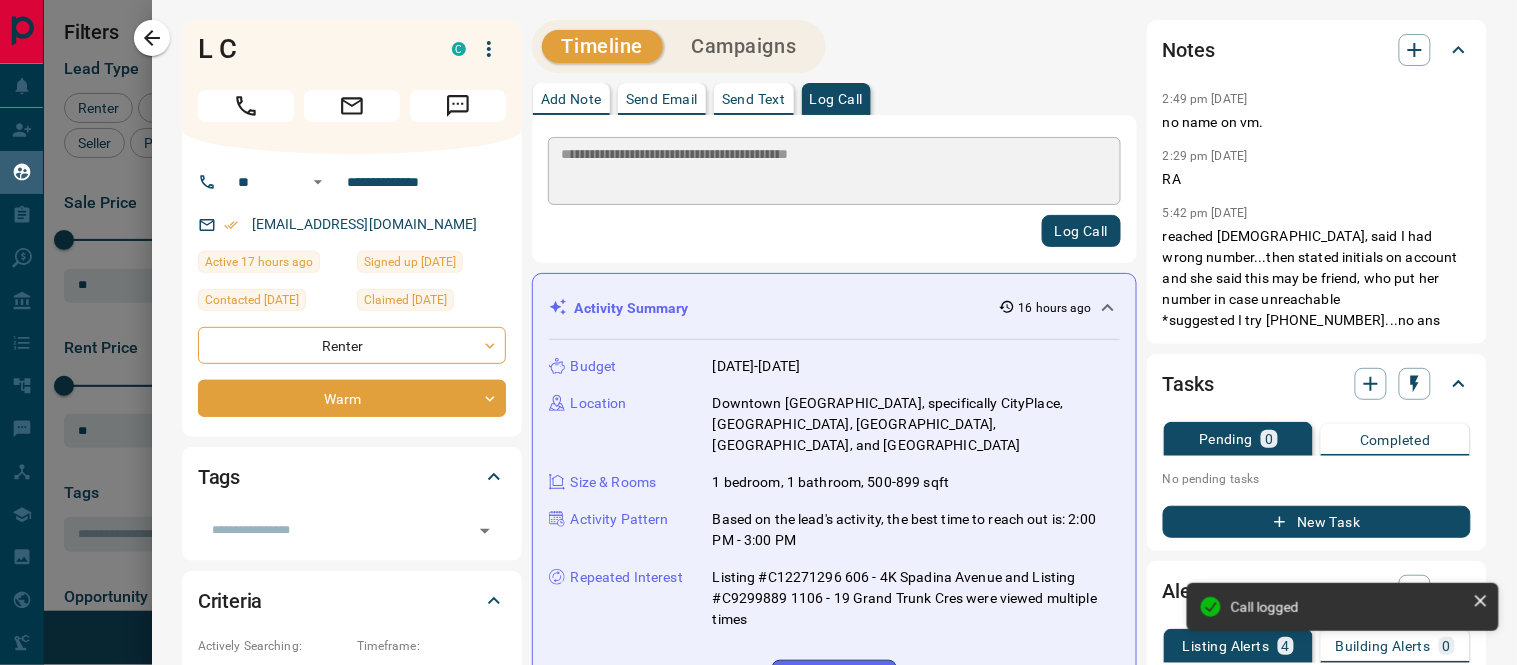 type 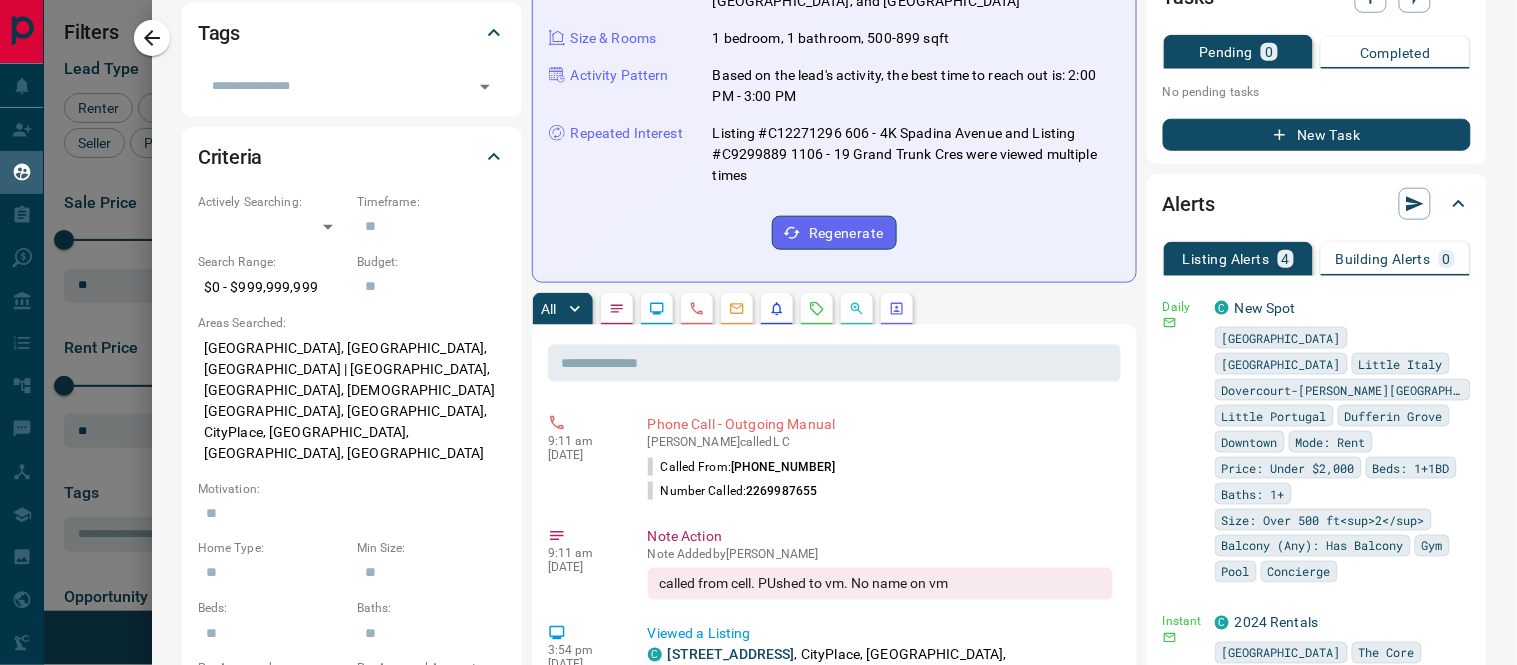 scroll, scrollTop: 555, scrollLeft: 0, axis: vertical 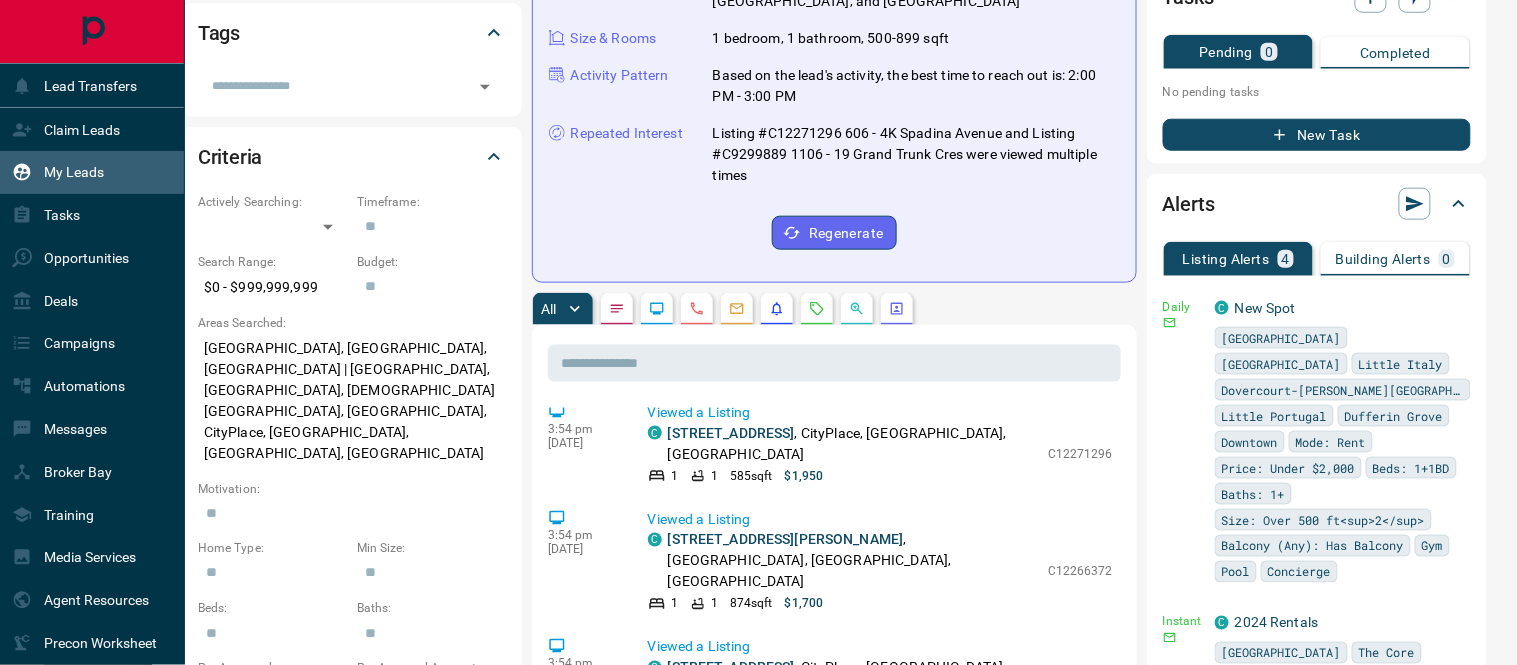 click on "Opportunities" at bounding box center [70, 257] 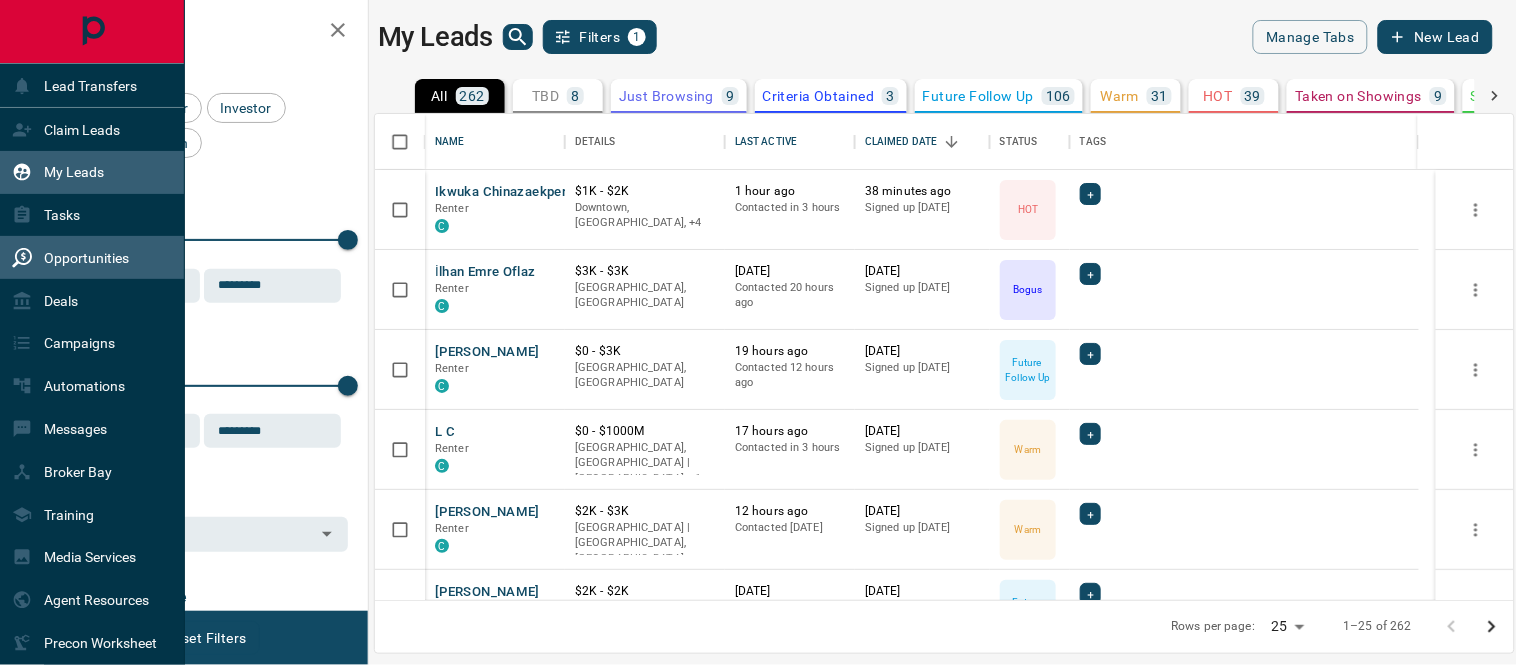 click on "Opportunities" at bounding box center [86, 258] 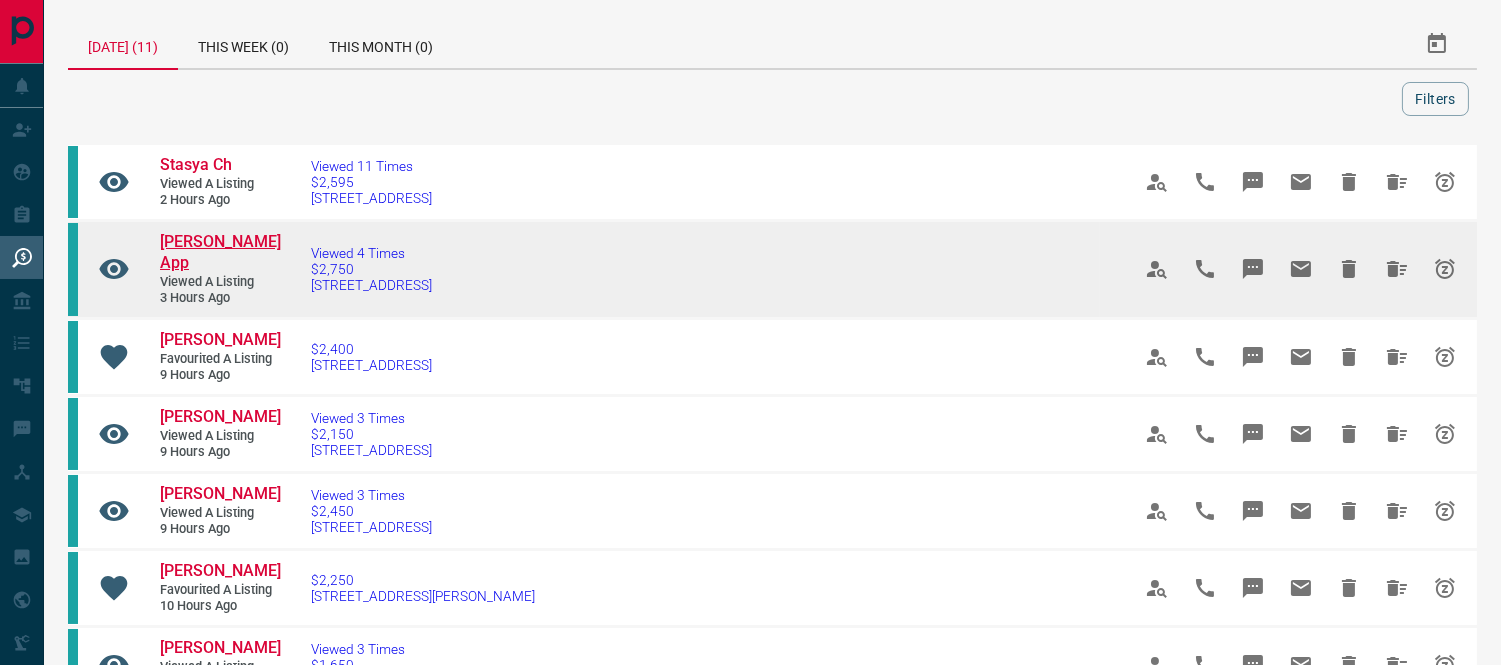 click on "[PERSON_NAME] App" at bounding box center [220, 252] 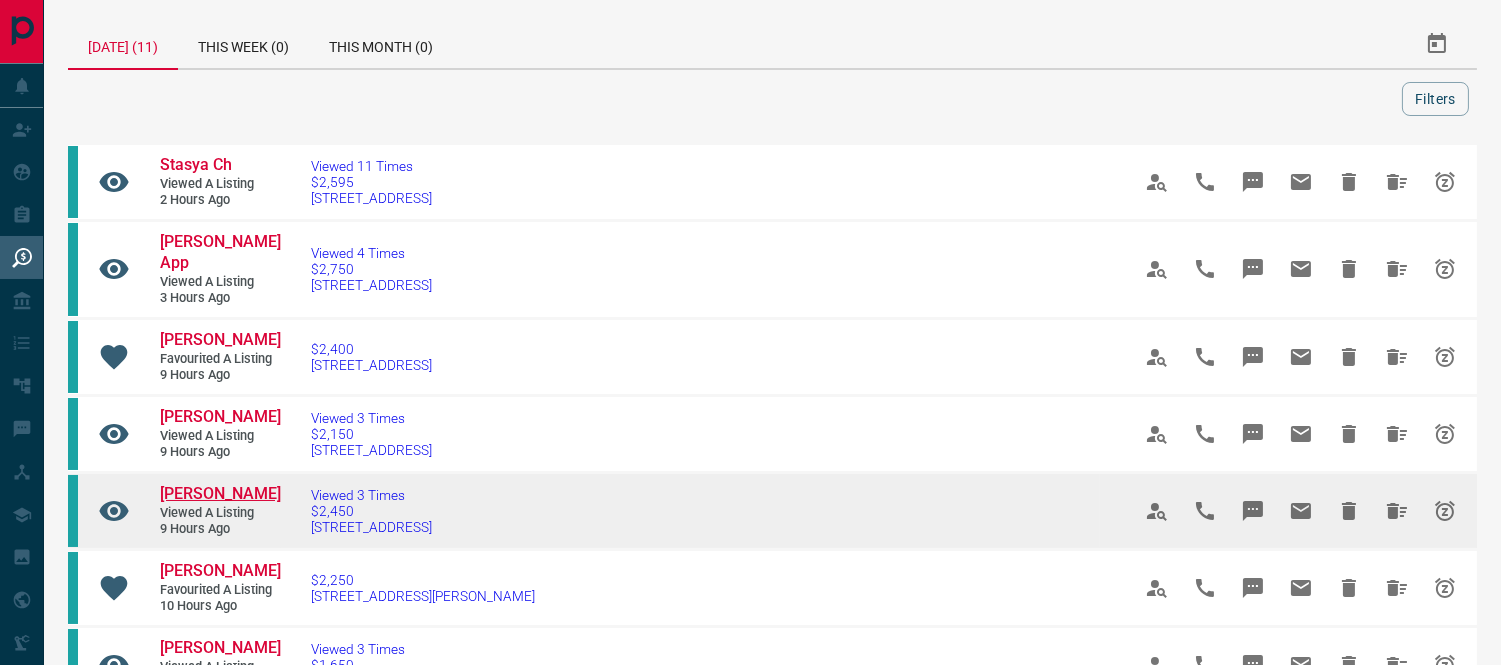 scroll, scrollTop: 222, scrollLeft: 0, axis: vertical 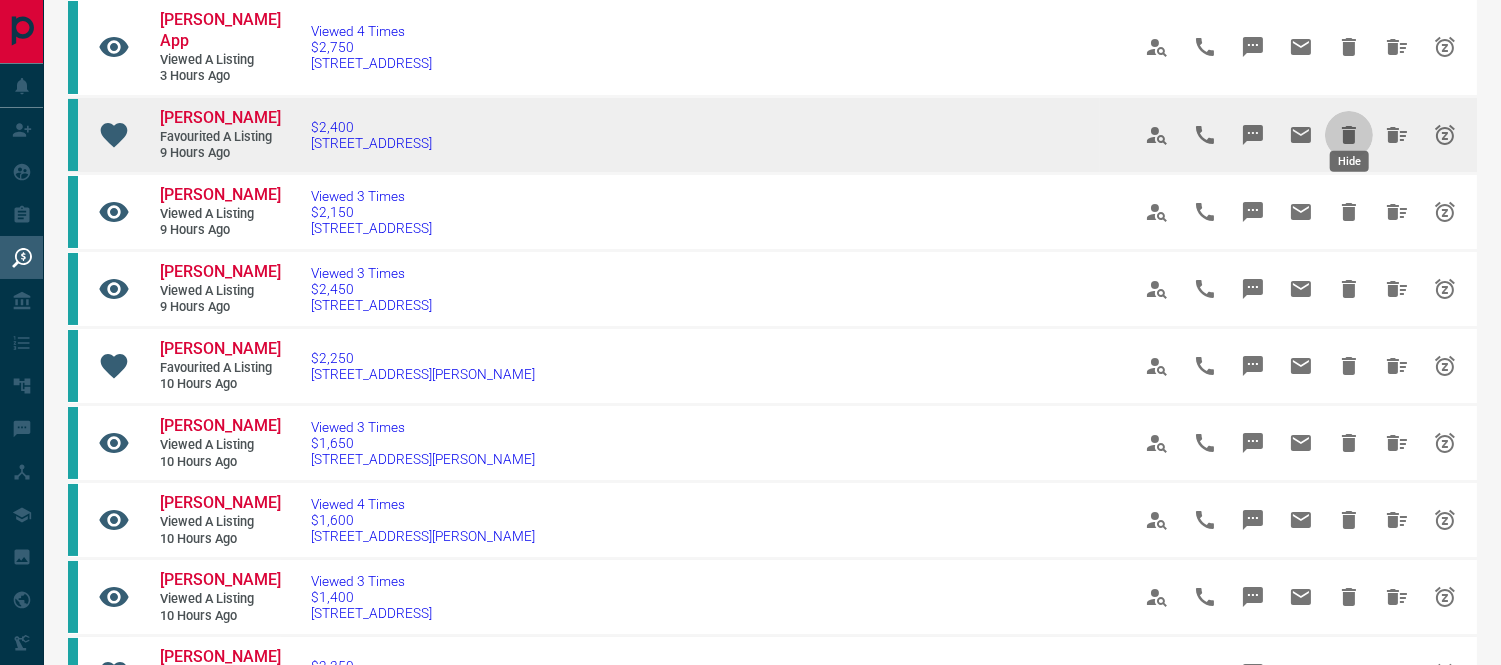 click 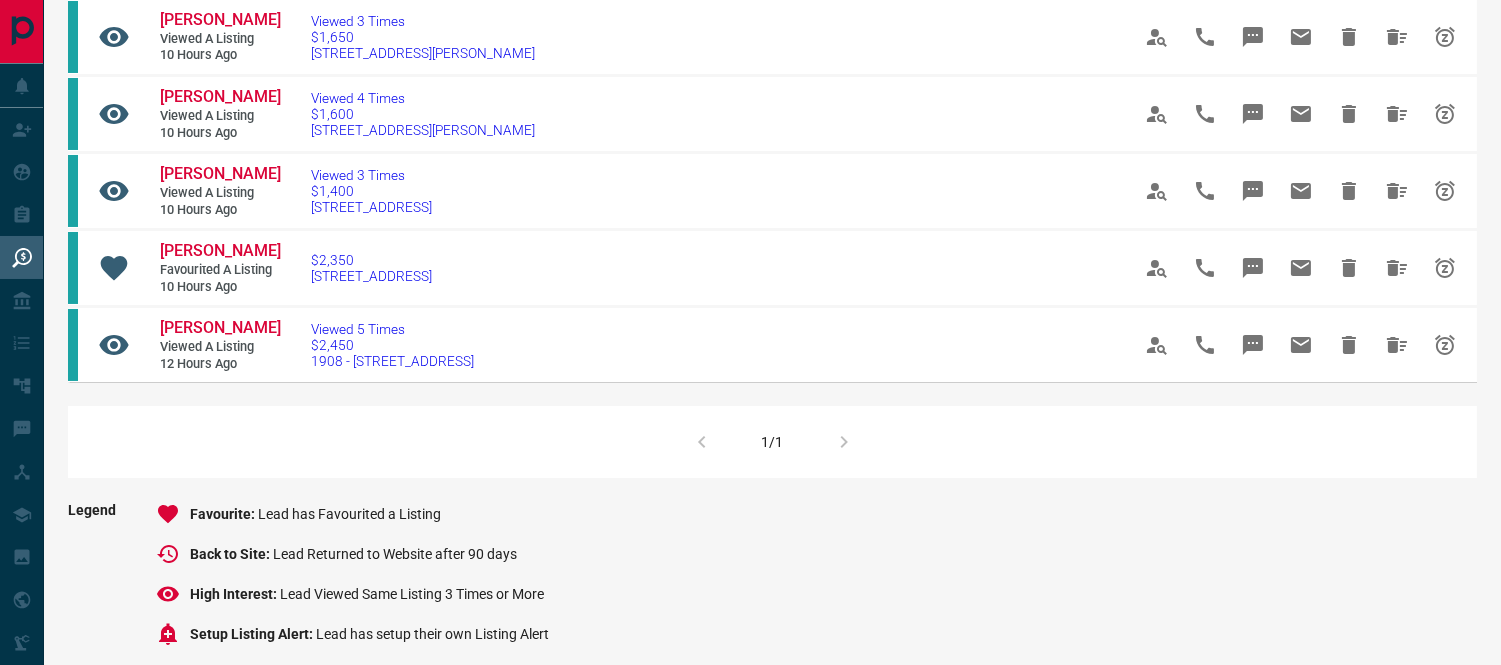 scroll, scrollTop: 0, scrollLeft: 0, axis: both 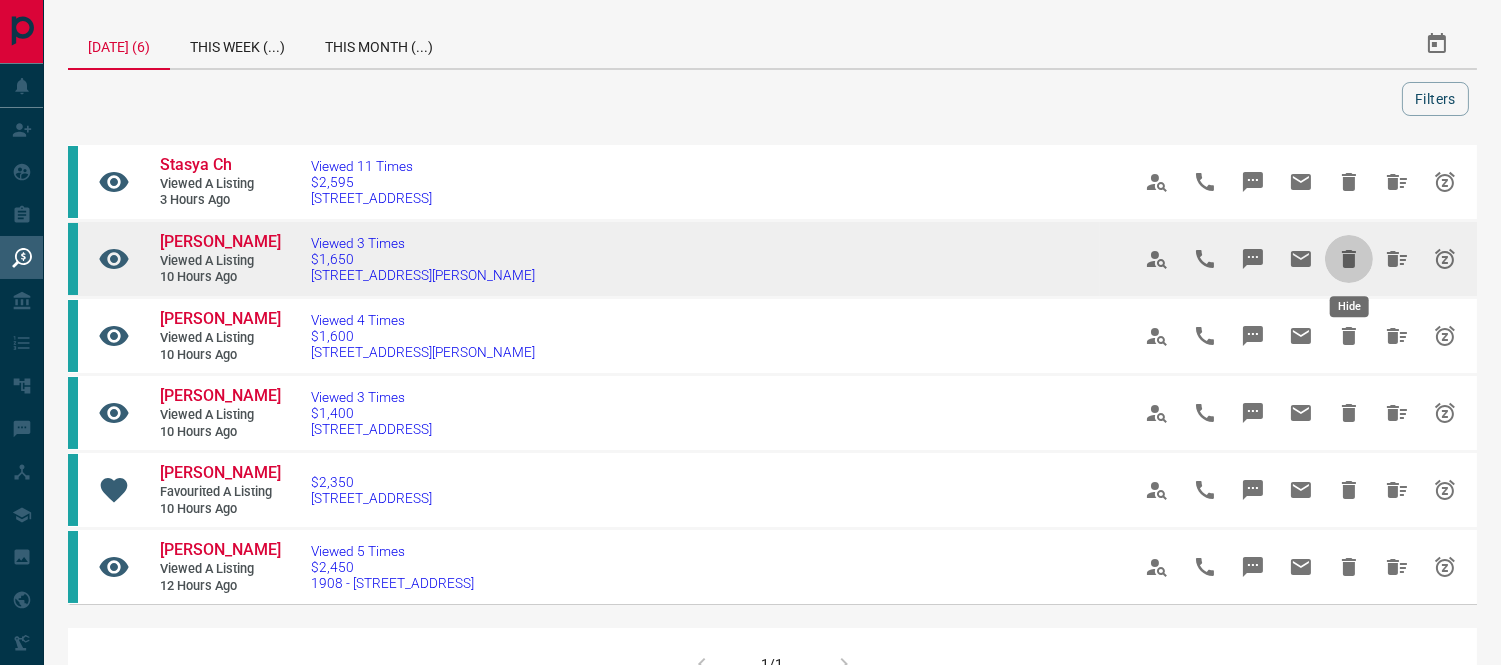 click 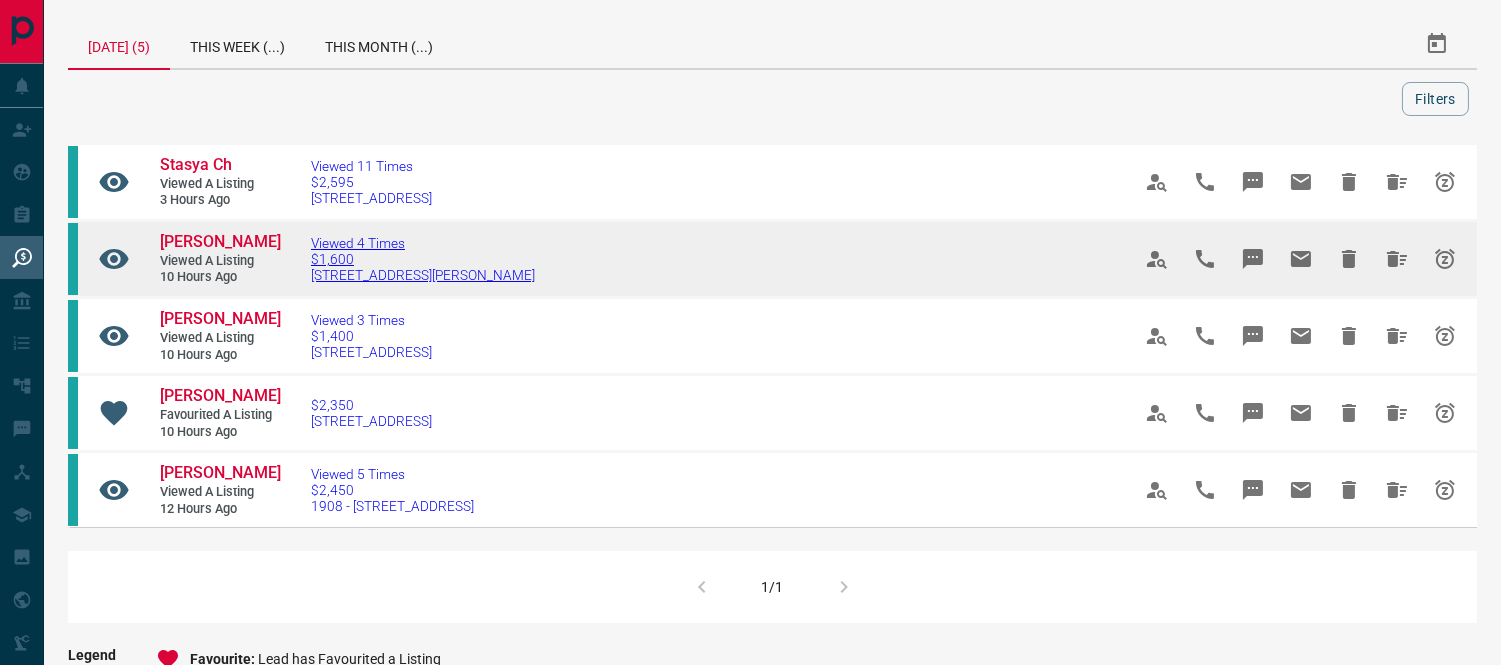 click on "[STREET_ADDRESS][PERSON_NAME]" at bounding box center [423, 275] 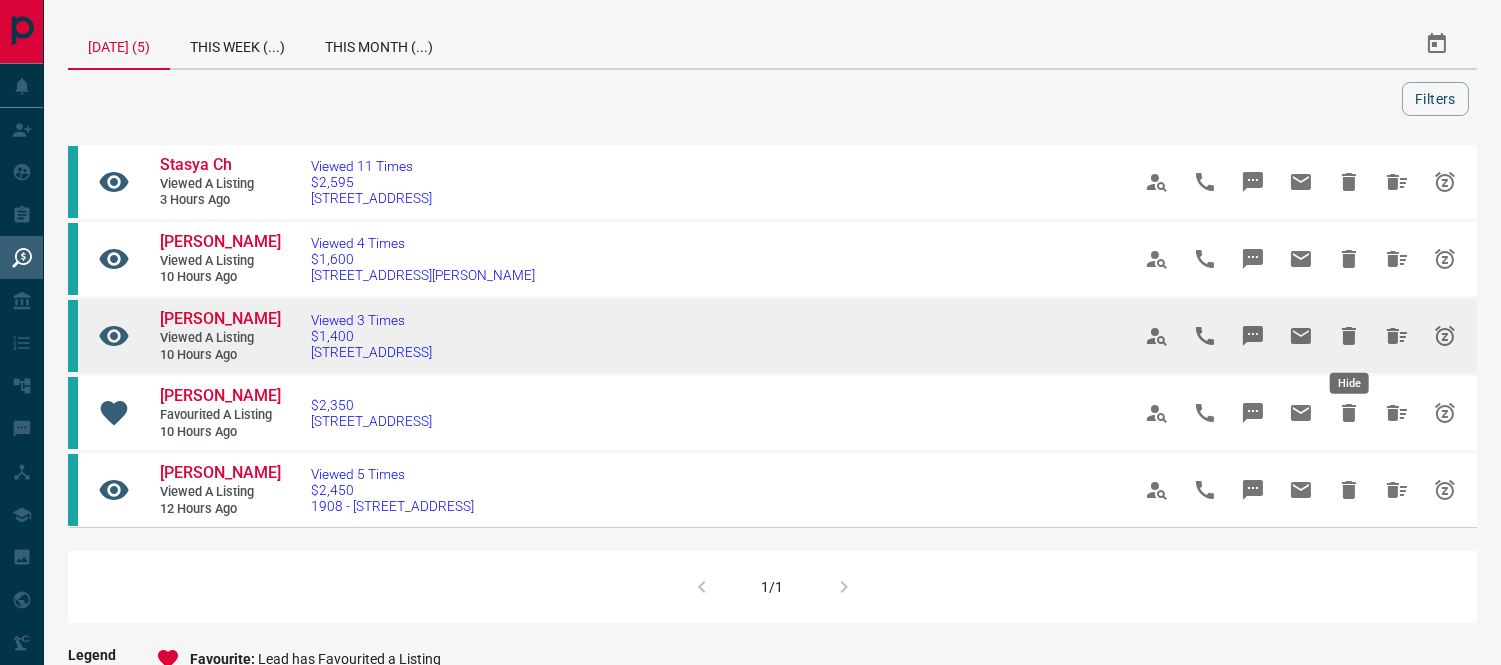click 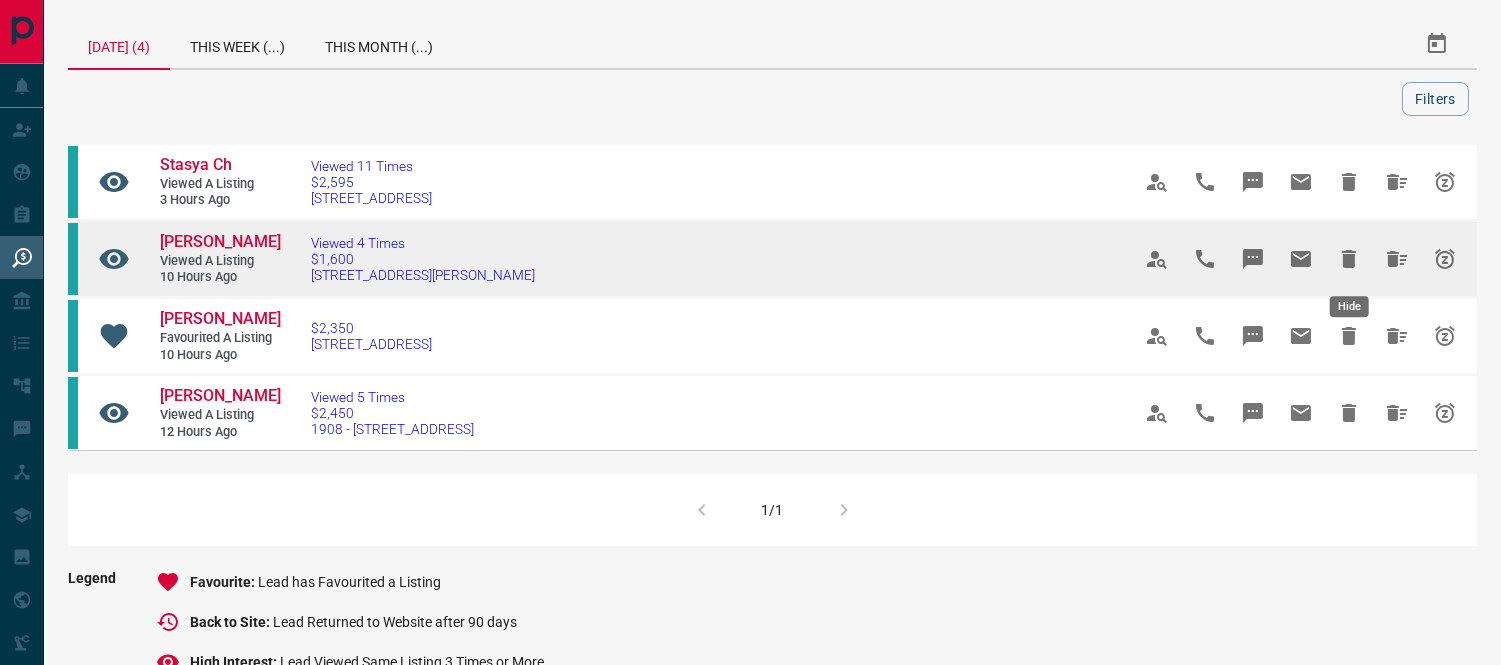 click 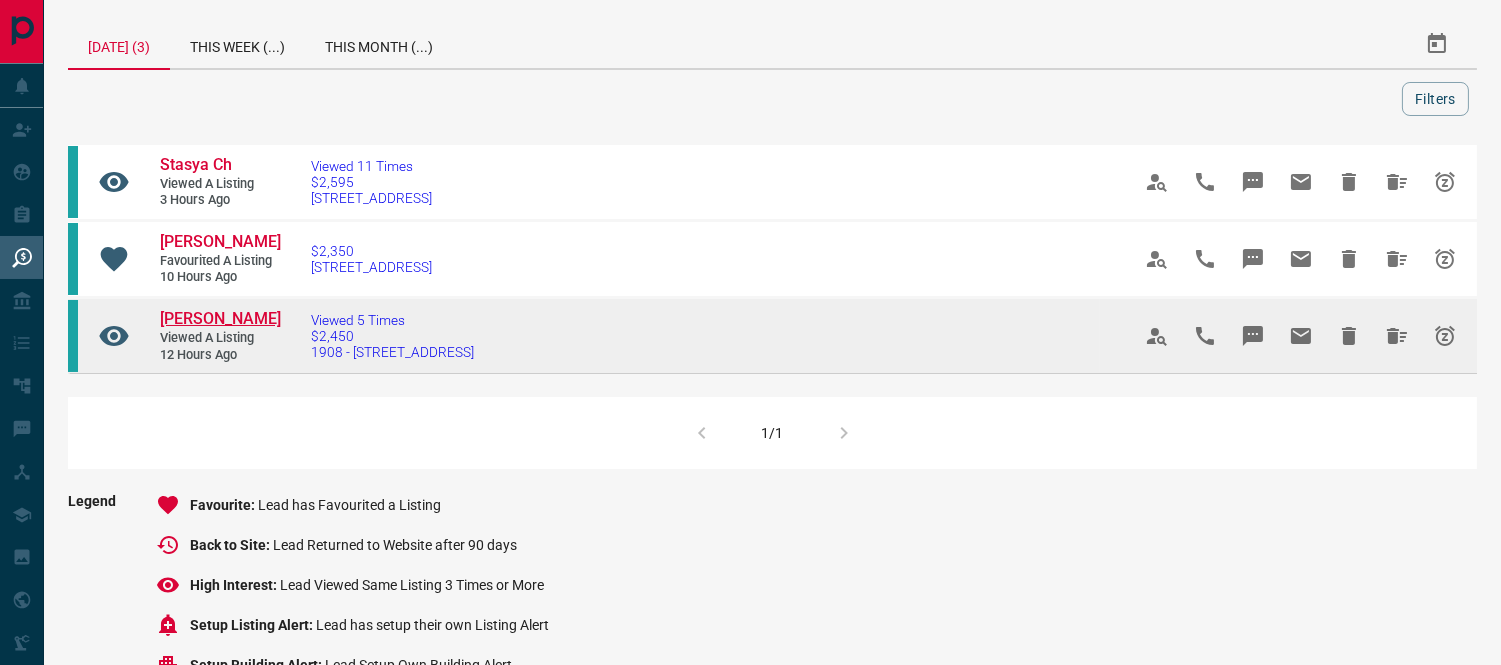 click on "[PERSON_NAME]" at bounding box center (220, 318) 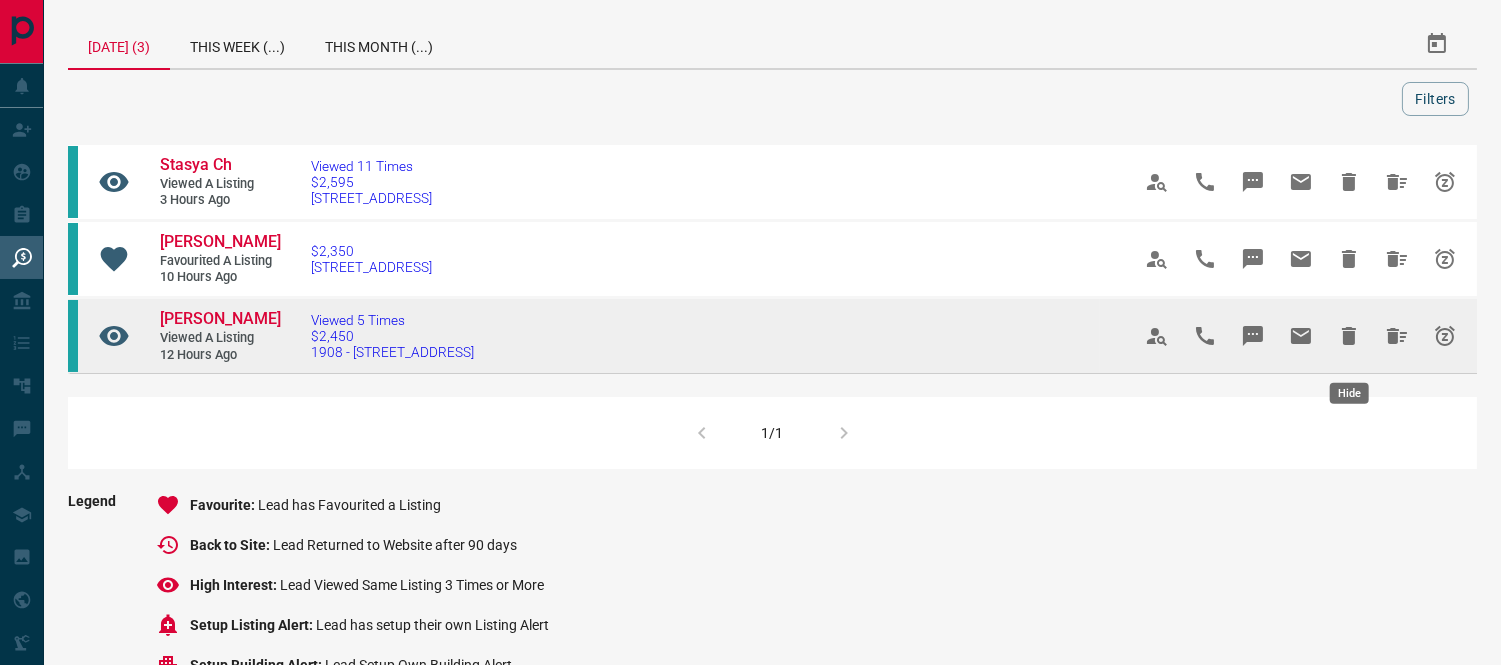 click 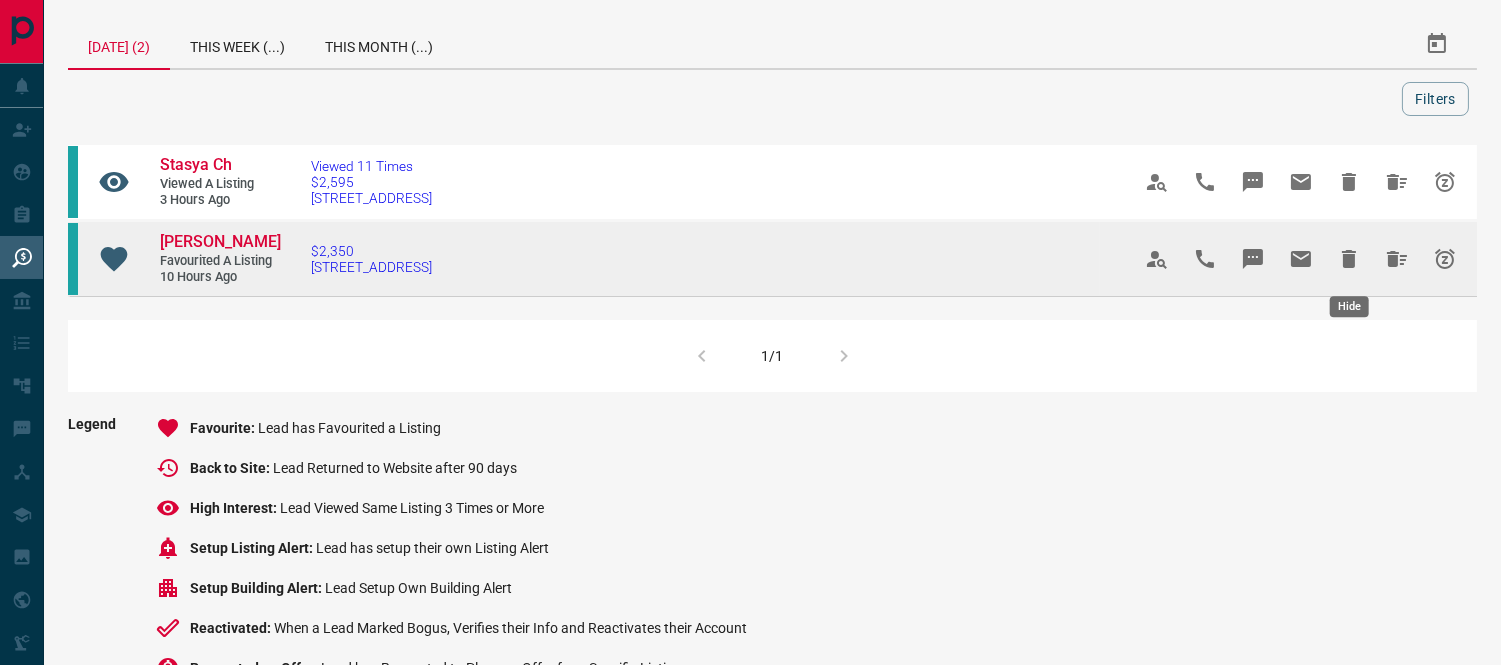 click 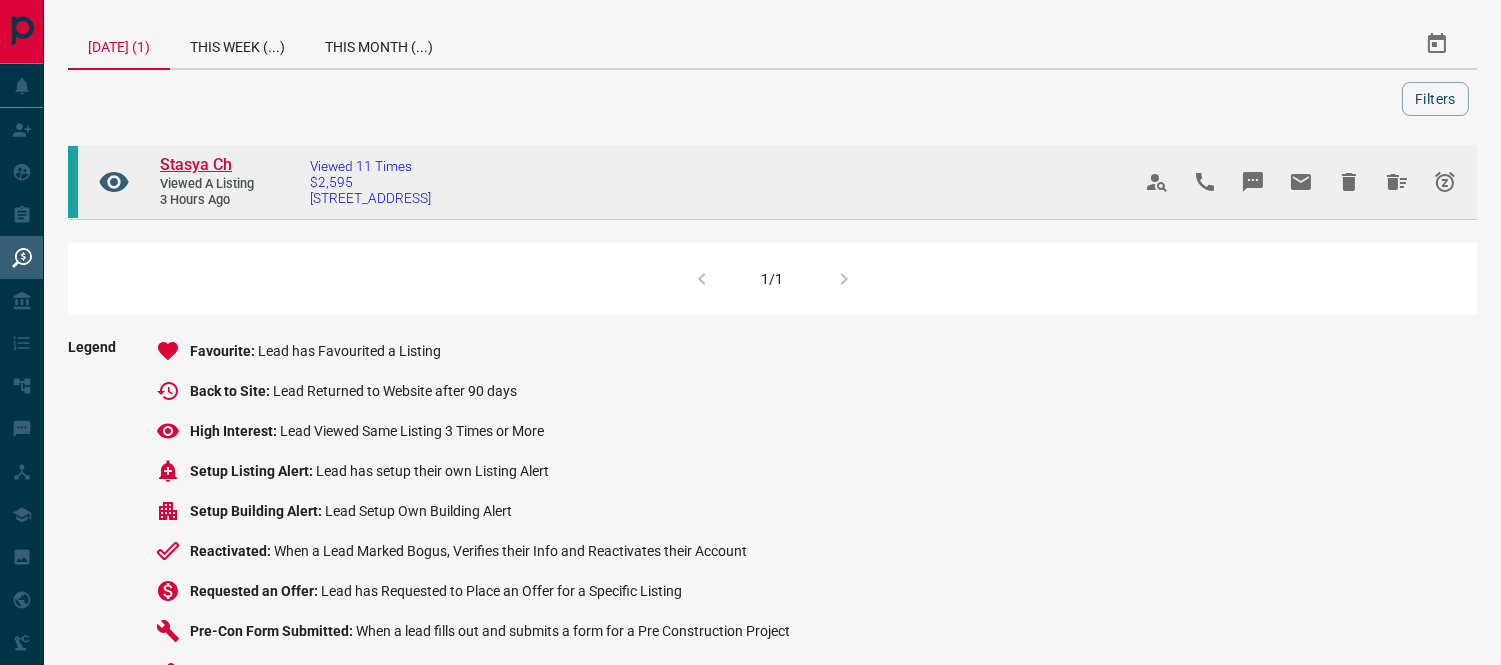 click on "Stasya Ch" at bounding box center [196, 164] 